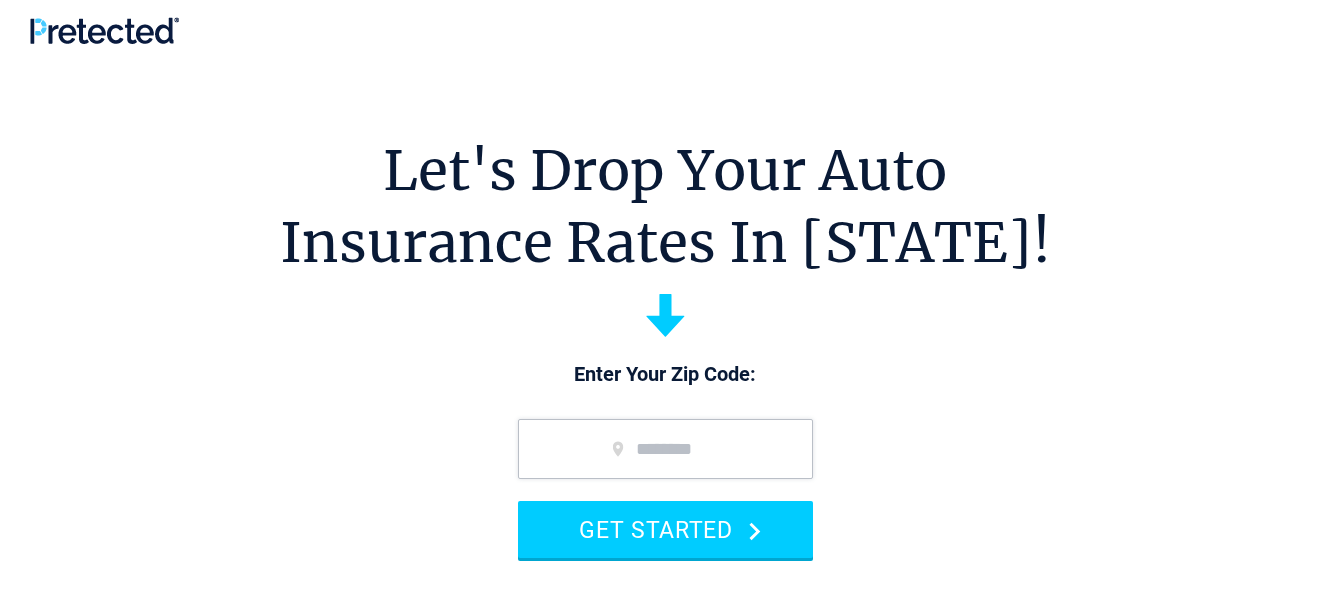 scroll, scrollTop: 0, scrollLeft: 0, axis: both 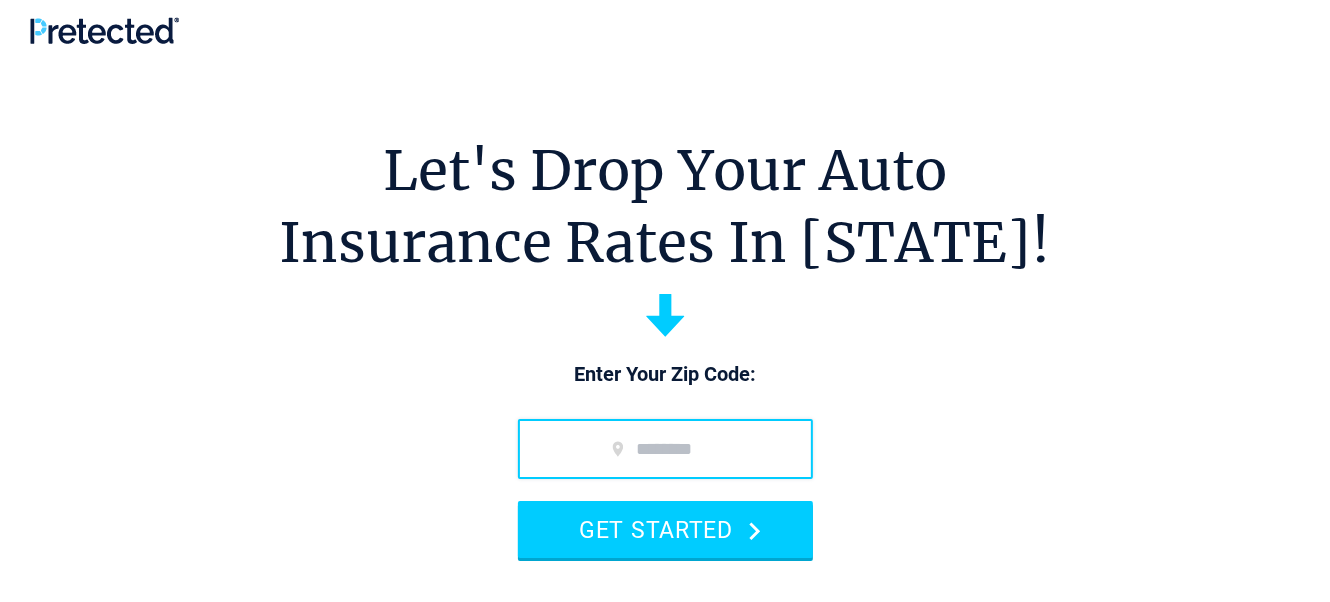 click at bounding box center [665, 449] 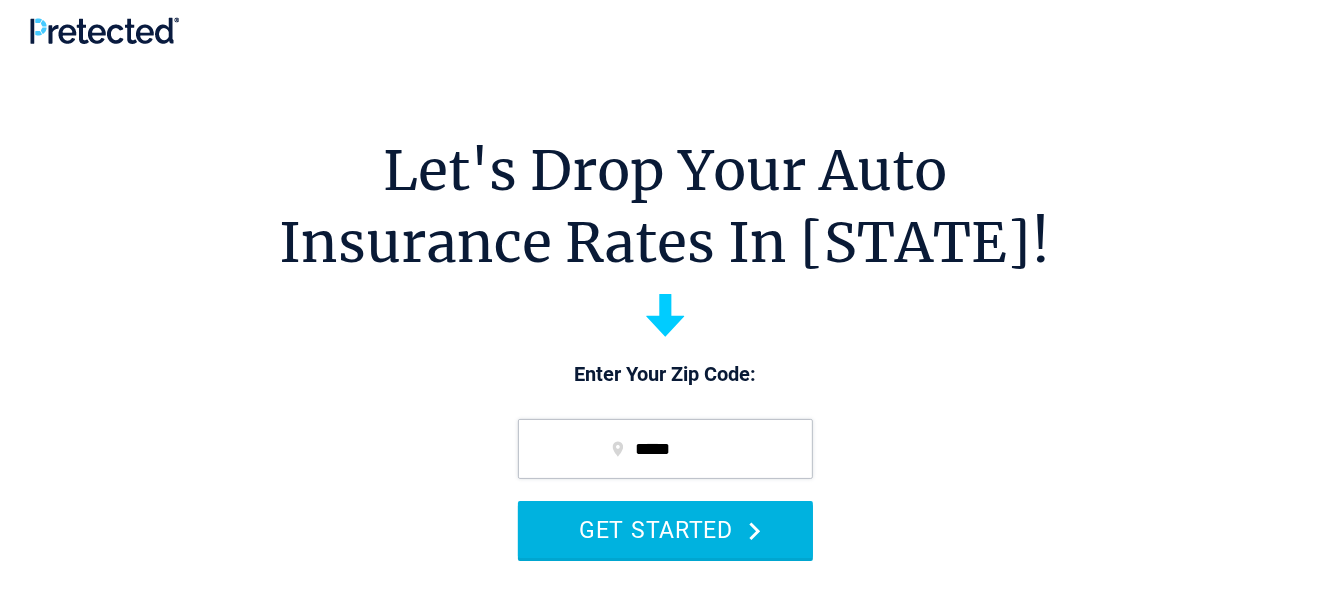click on "GET STARTED" at bounding box center (665, 529) 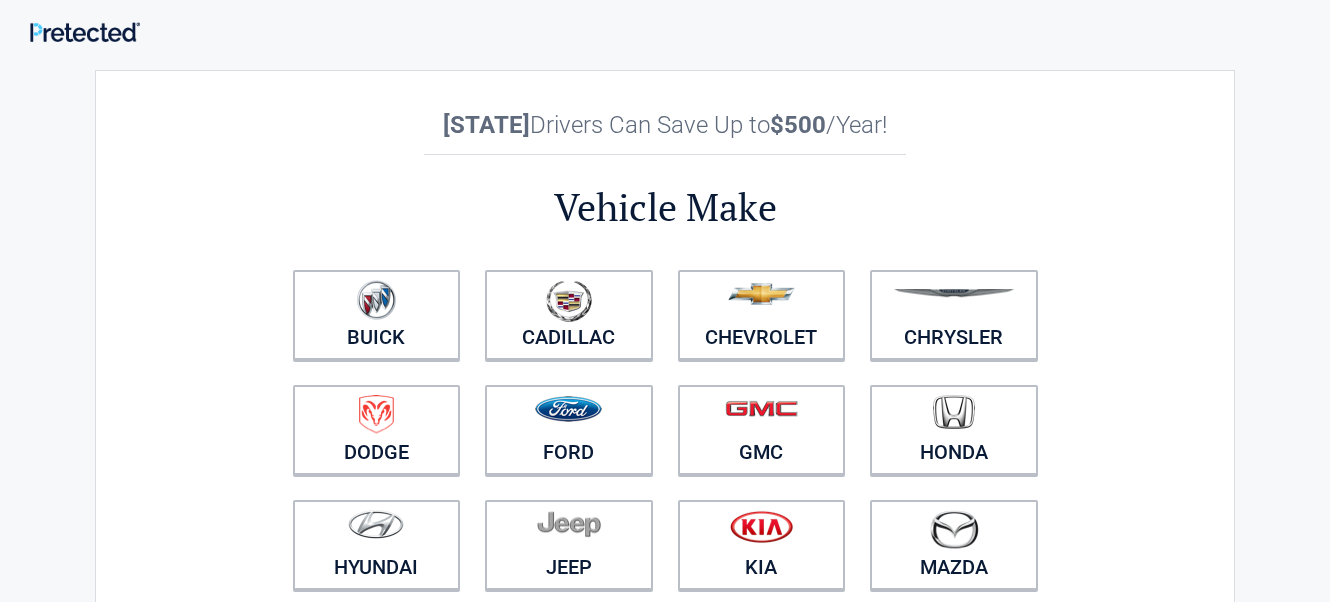 scroll, scrollTop: 0, scrollLeft: 0, axis: both 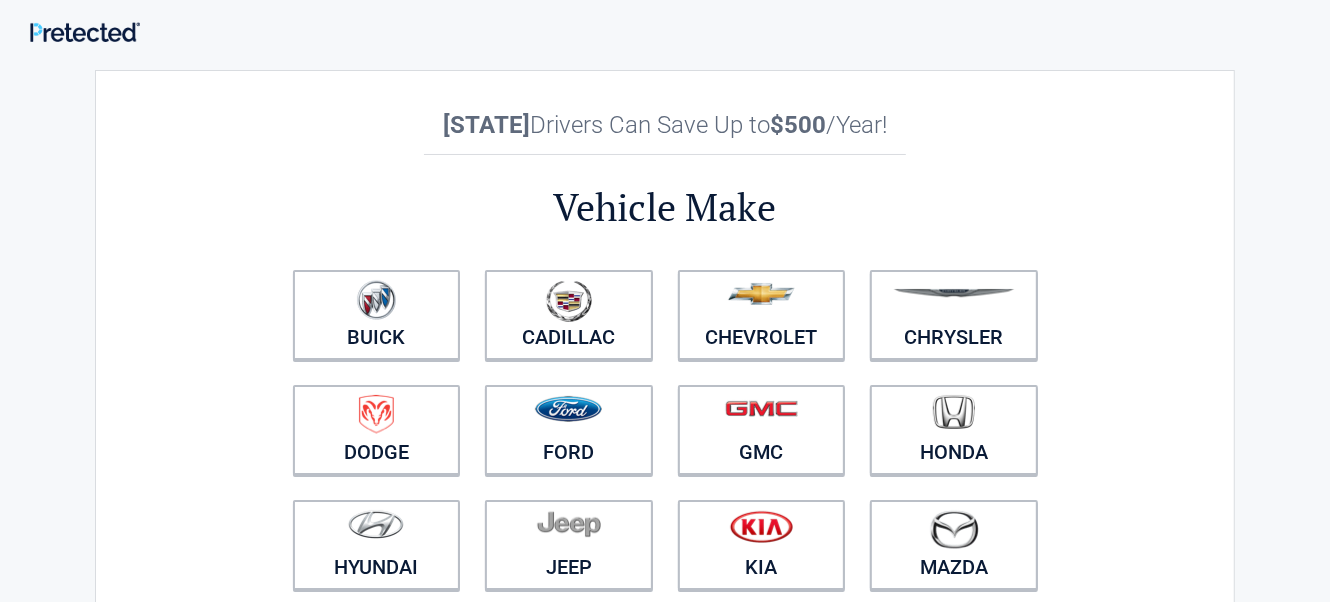 click on "Chevrolet" at bounding box center (761, 315) 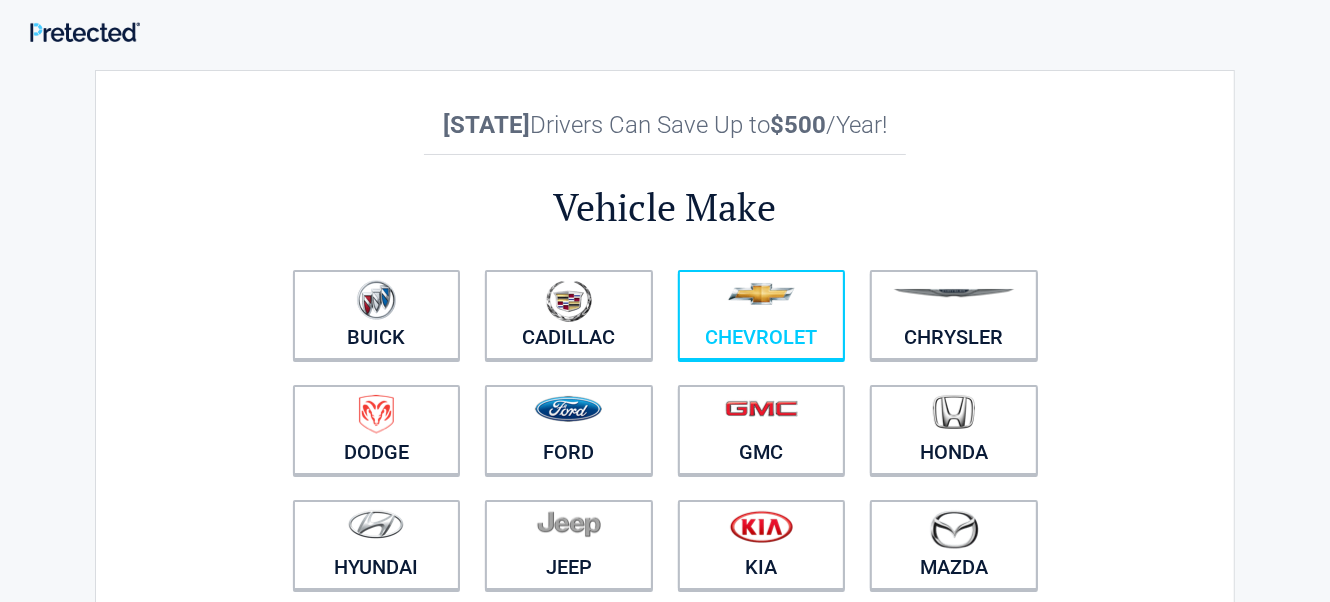 click at bounding box center (762, 302) 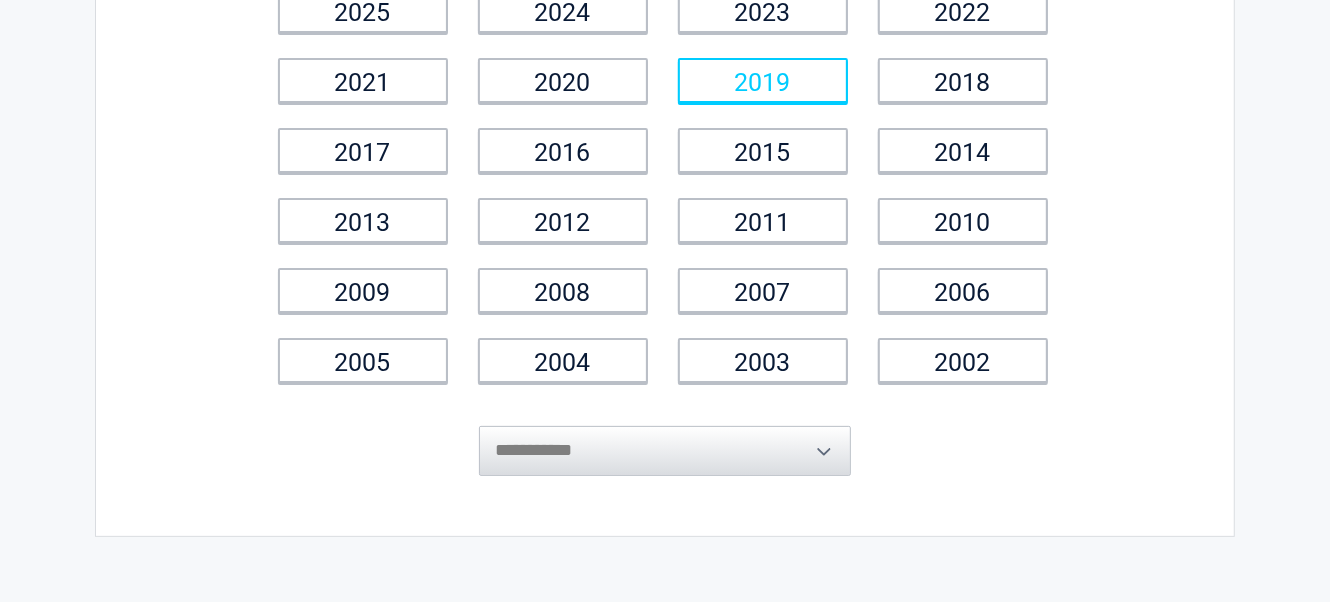 scroll, scrollTop: 300, scrollLeft: 0, axis: vertical 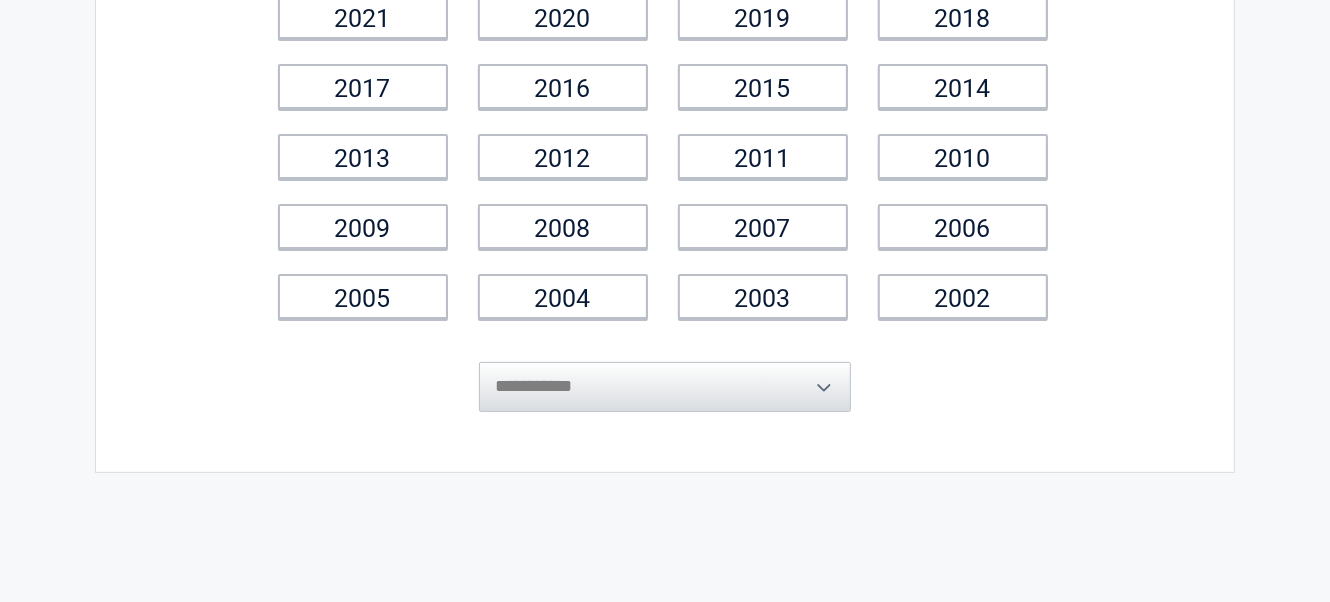 click on "**********" at bounding box center [665, 372] 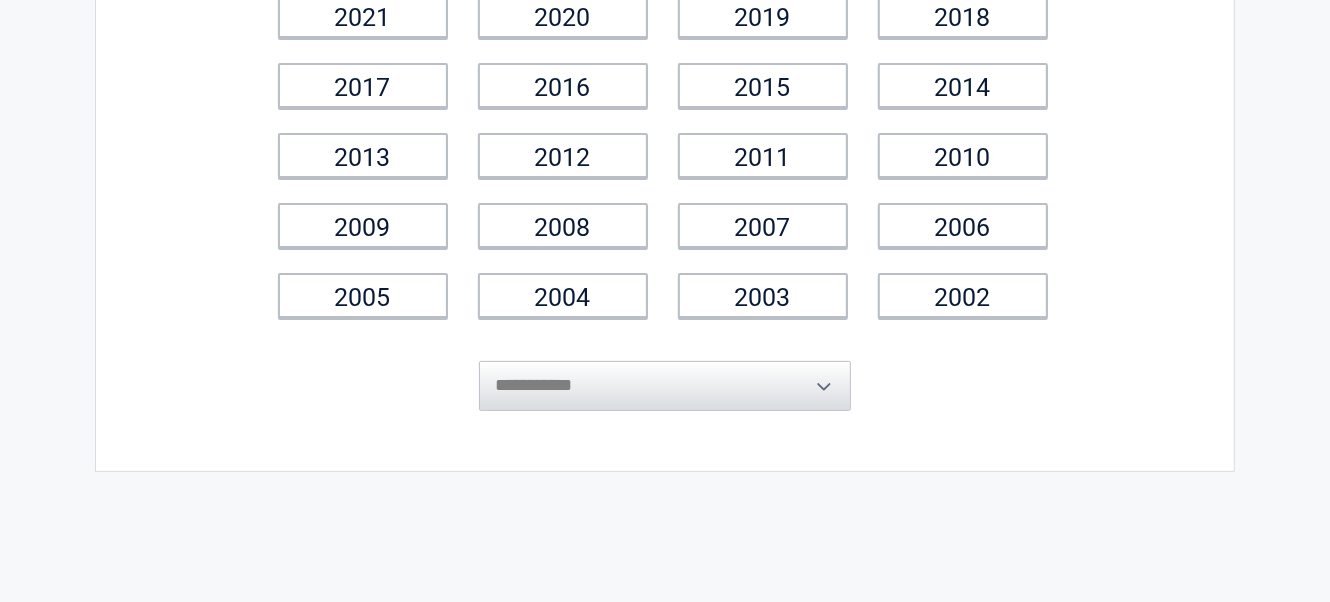 scroll, scrollTop: 300, scrollLeft: 0, axis: vertical 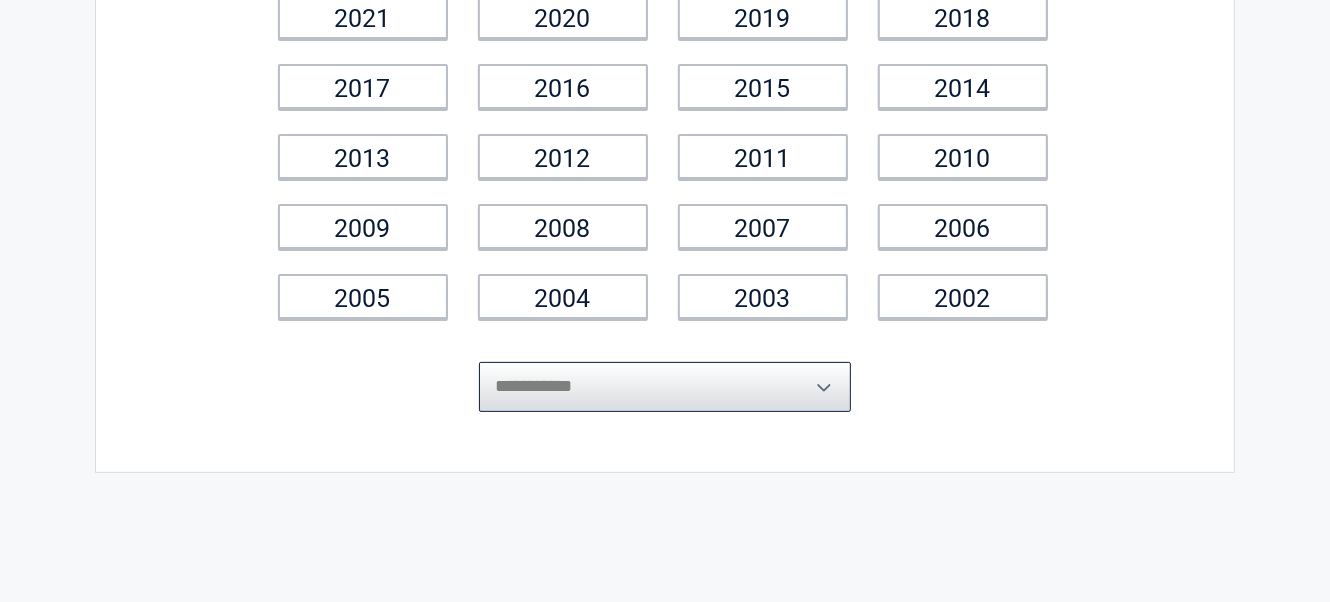 click on "**********" at bounding box center (665, 387) 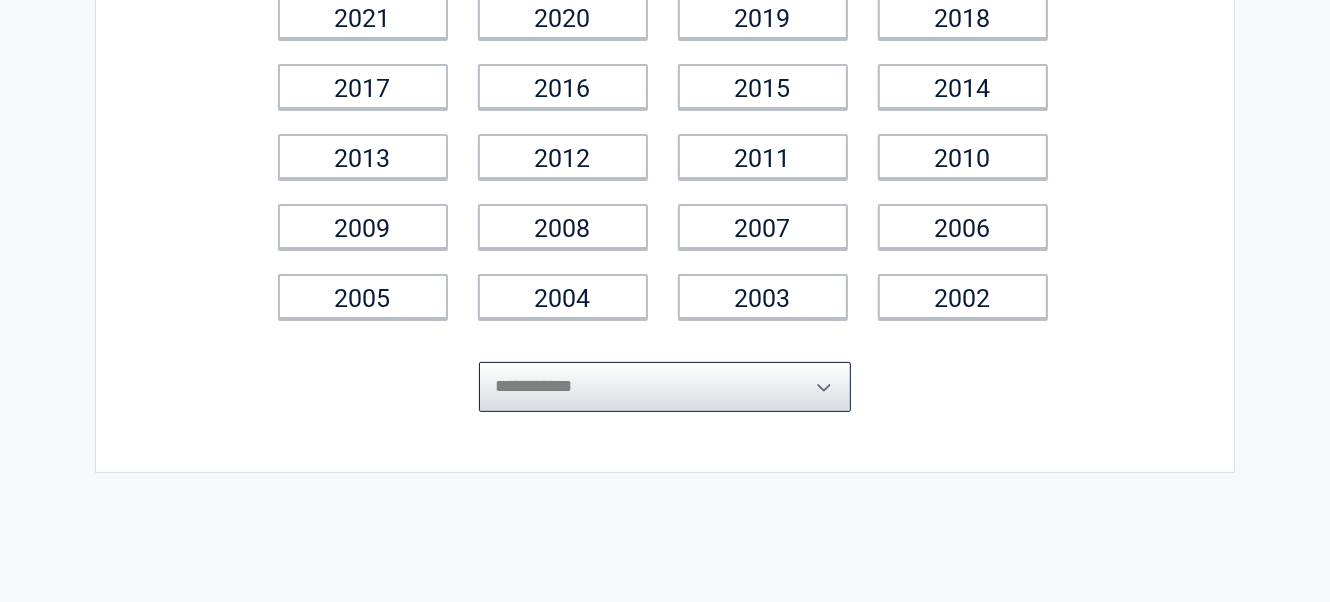 select on "****" 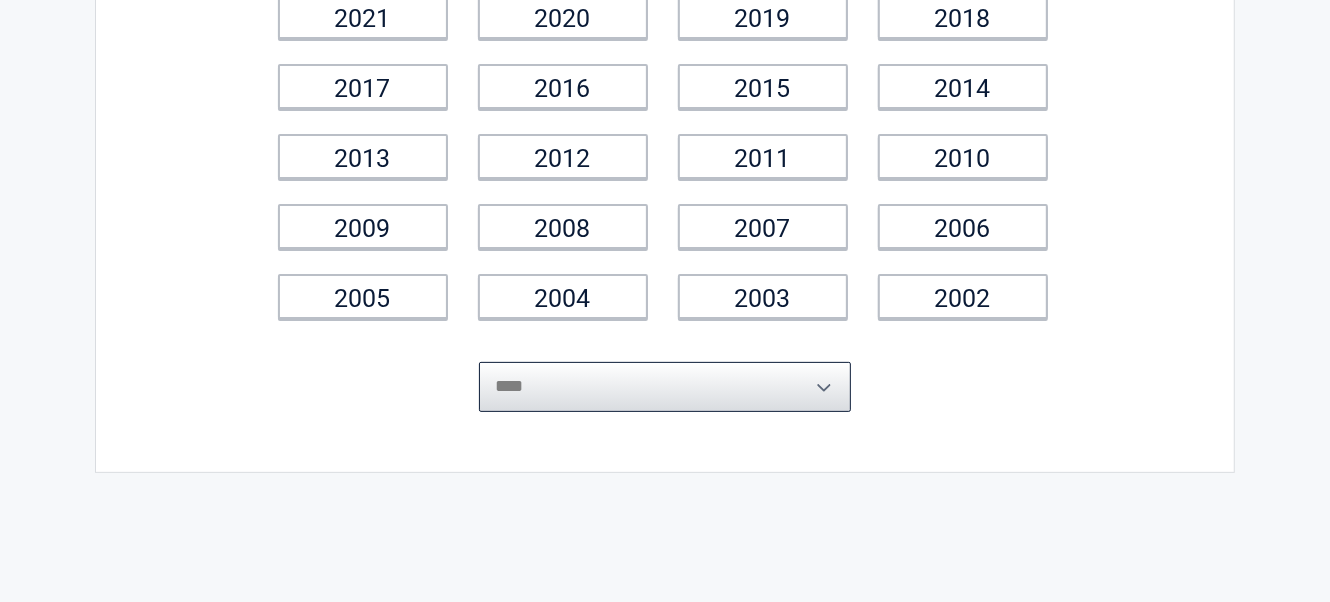 click on "**********" at bounding box center (665, 387) 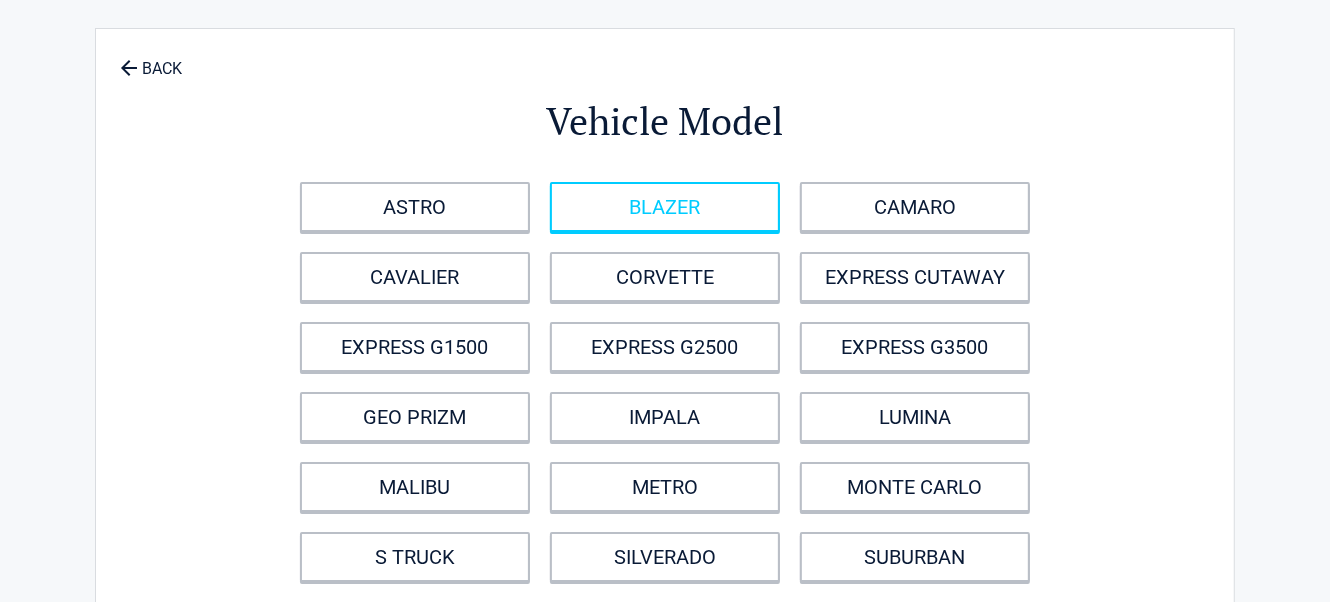 scroll, scrollTop: 0, scrollLeft: 0, axis: both 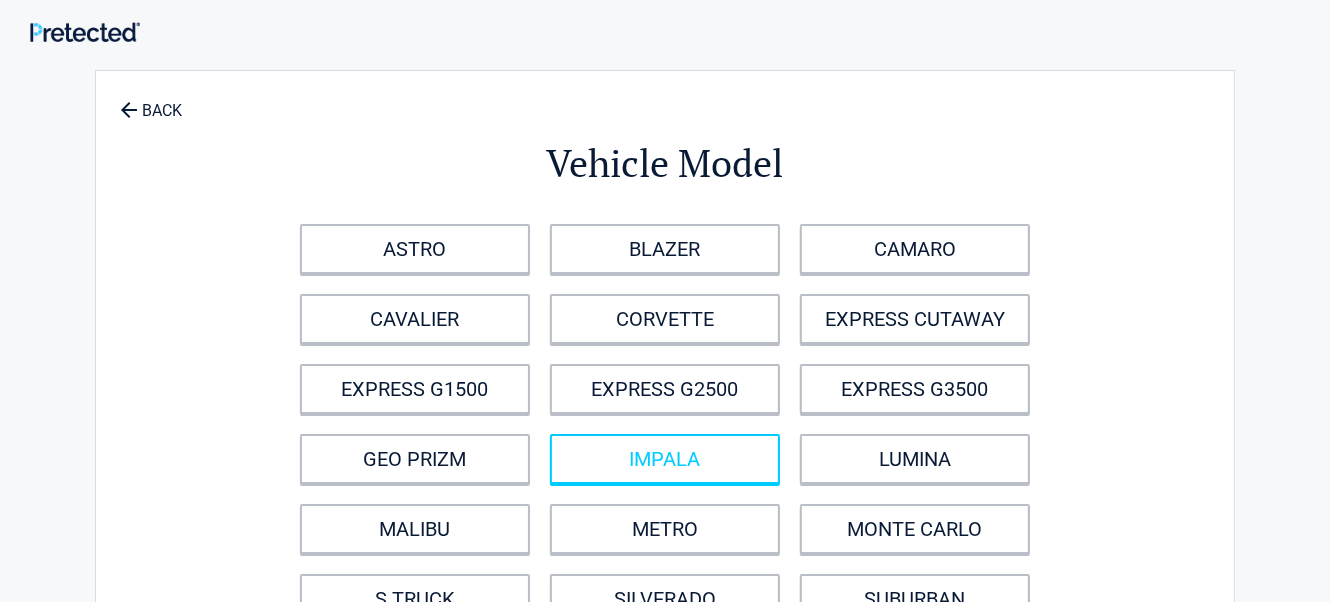 click on "IMPALA" at bounding box center [665, 459] 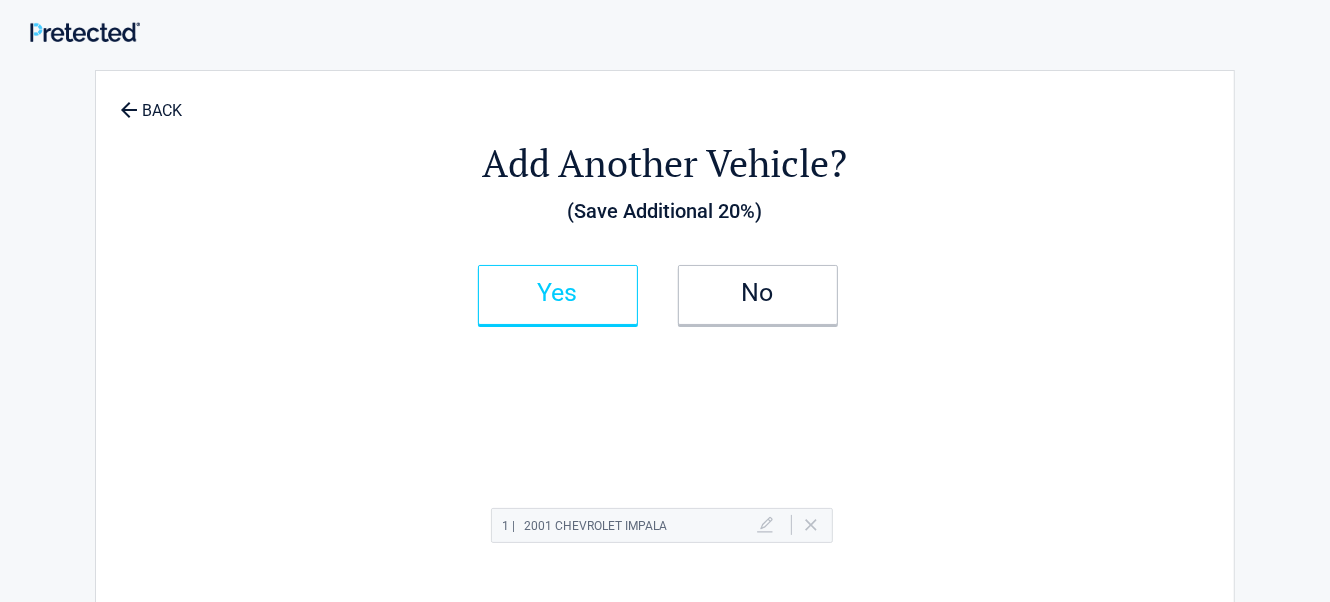 click on "Yes" at bounding box center (558, 293) 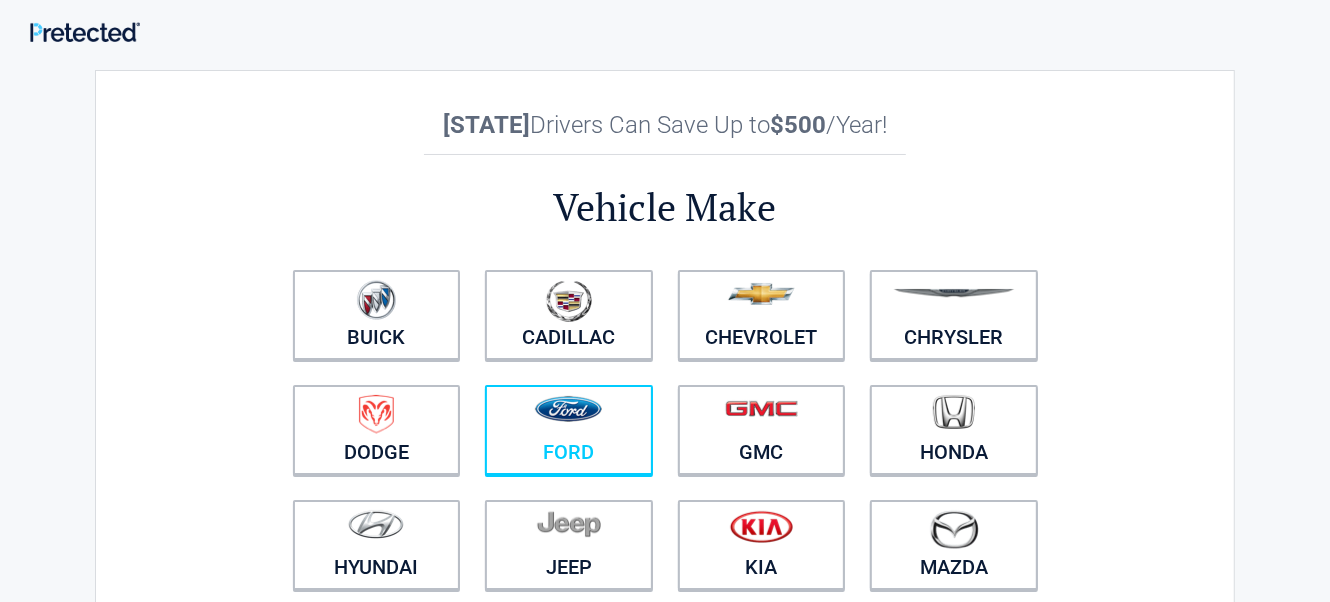 click at bounding box center [569, 417] 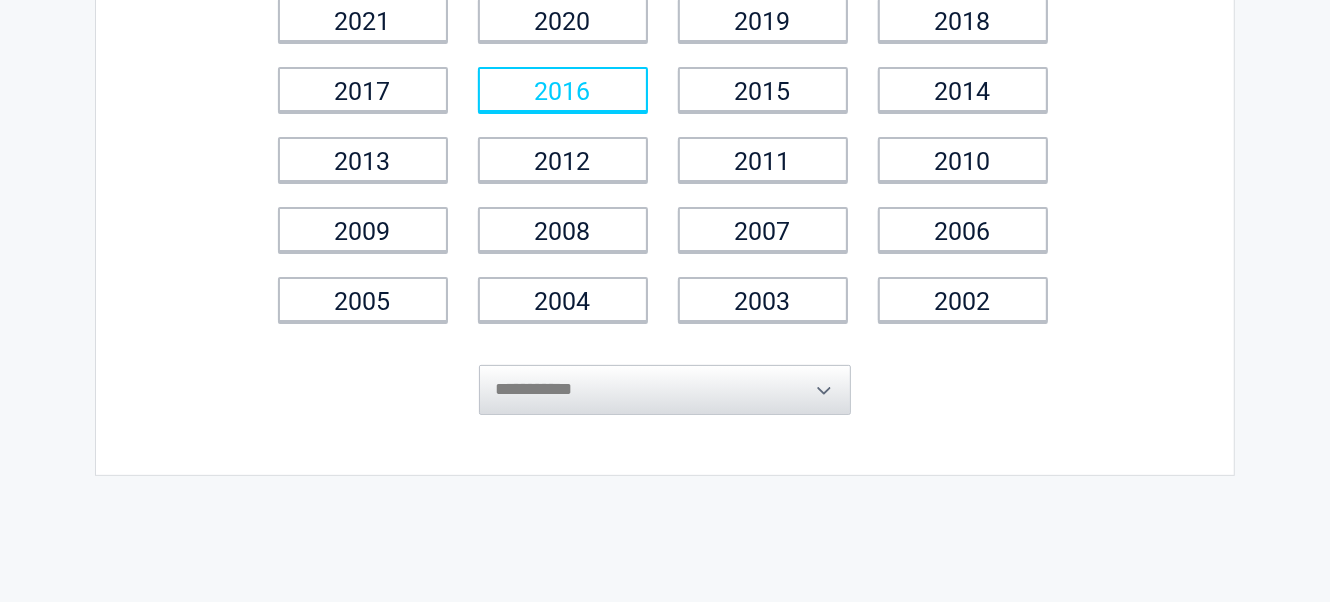 scroll, scrollTop: 300, scrollLeft: 0, axis: vertical 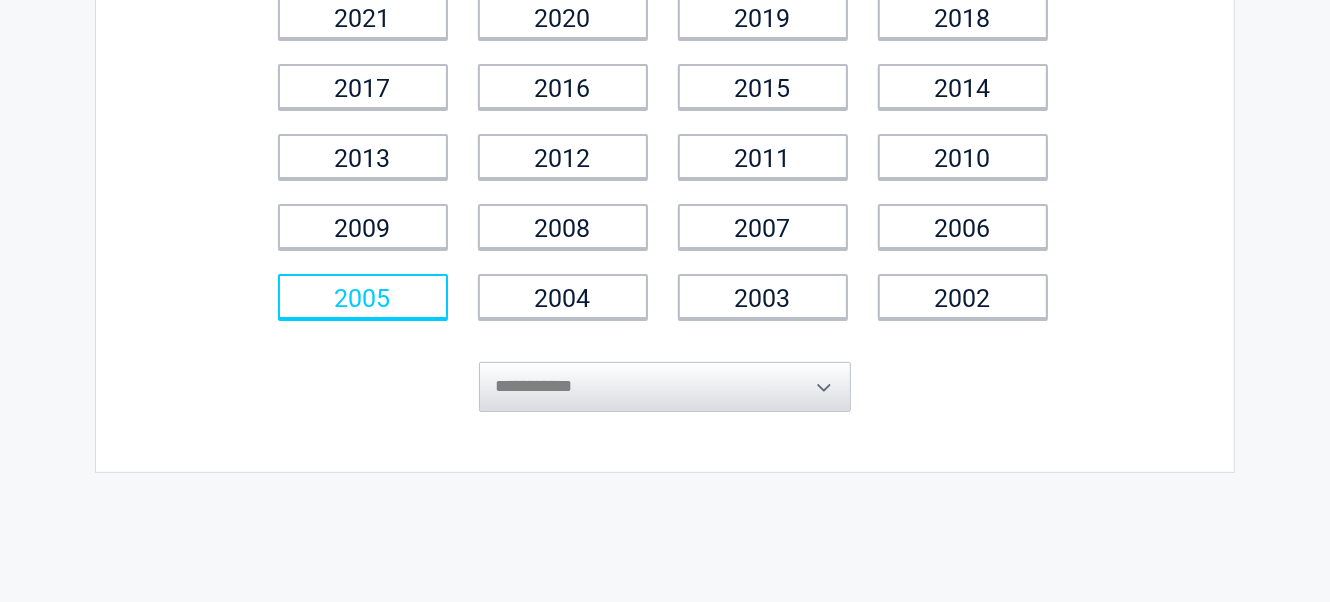 click on "2005" at bounding box center (363, 296) 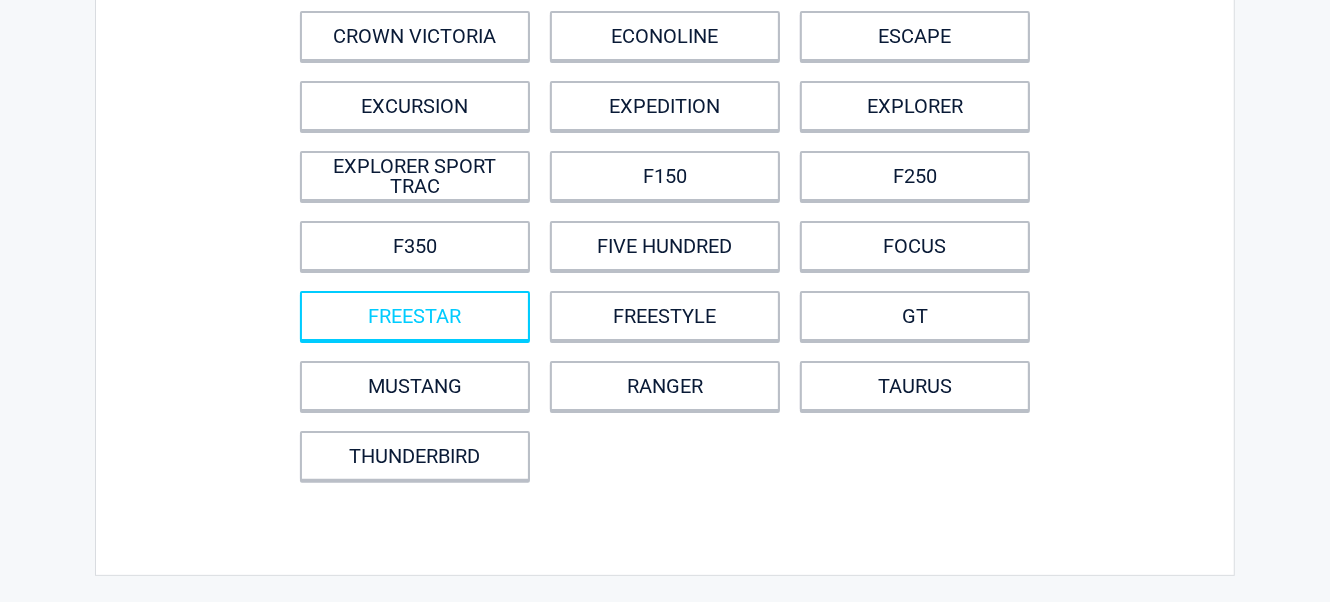 scroll, scrollTop: 0, scrollLeft: 0, axis: both 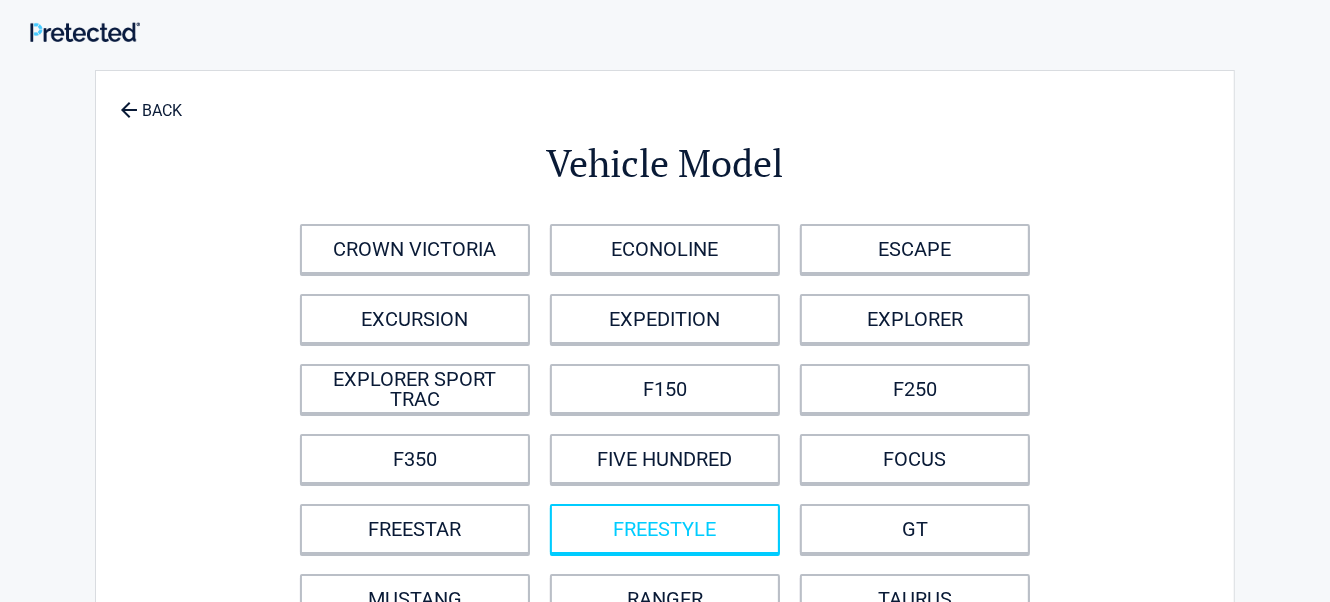 click on "FREESTYLE" at bounding box center [665, 529] 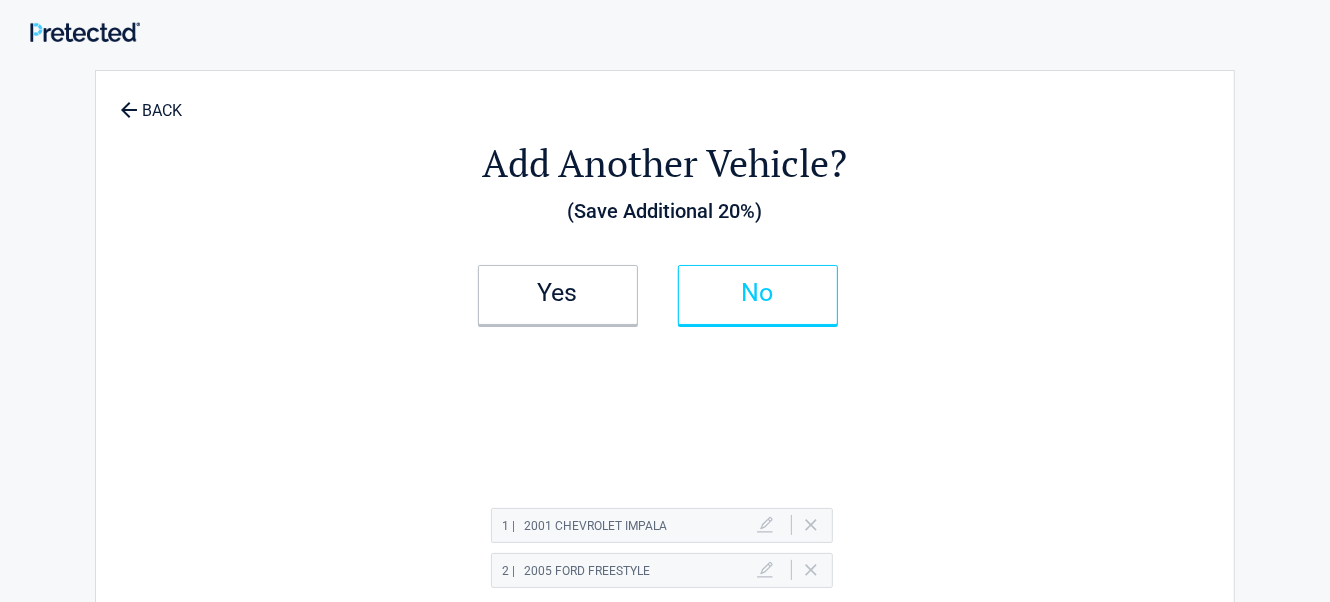 click on "No" at bounding box center [758, 293] 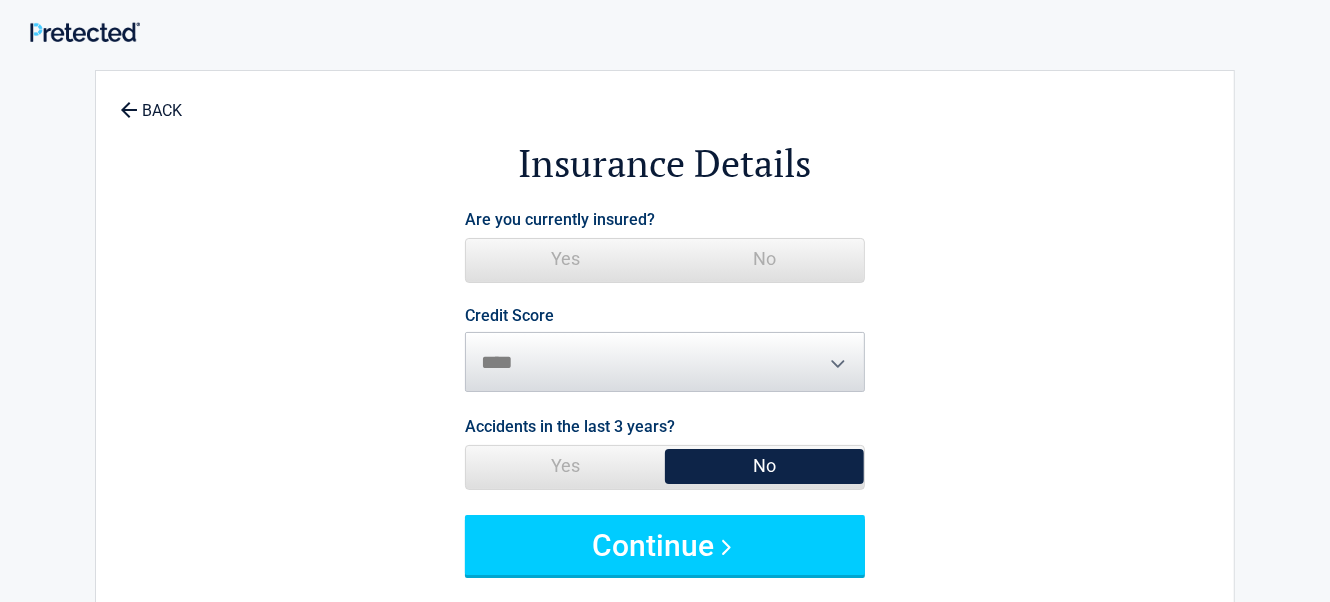 click on "Yes" at bounding box center [565, 259] 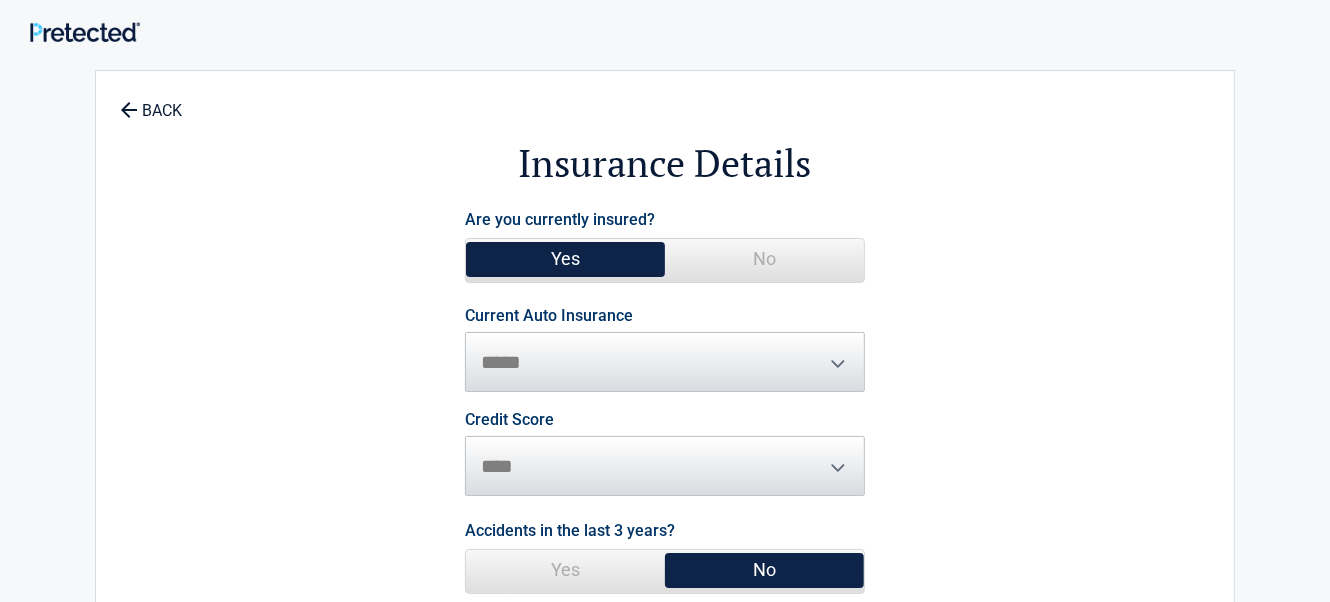 click on "**********" at bounding box center (665, 350) 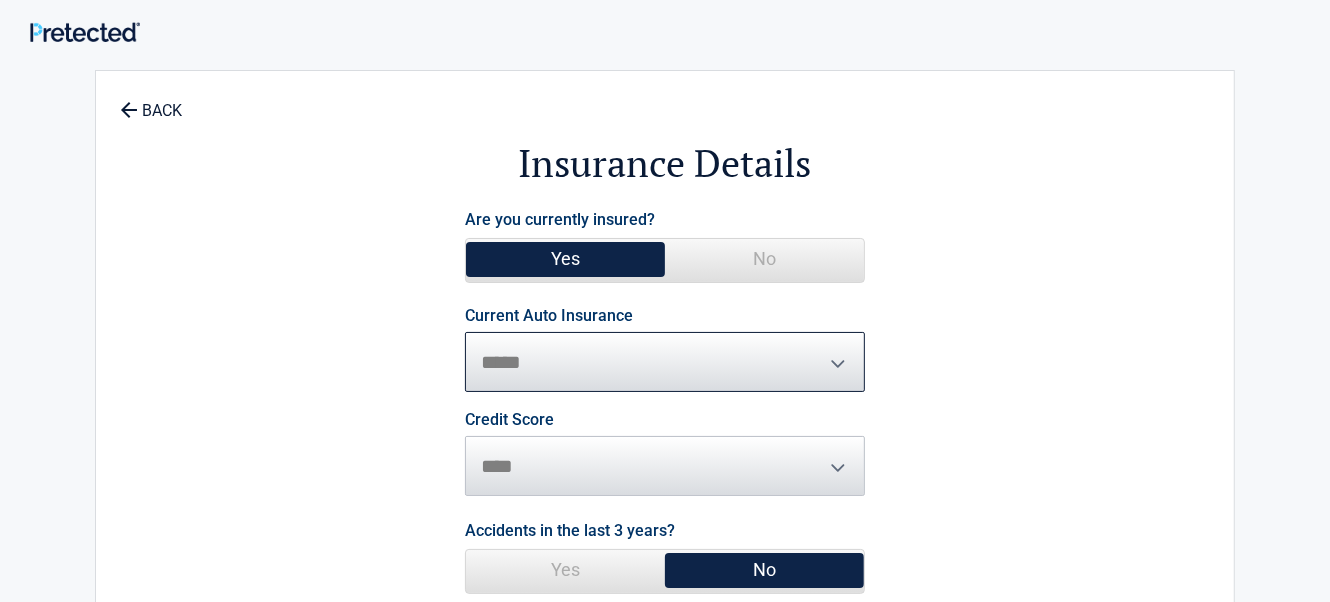 click on "**********" at bounding box center [665, 362] 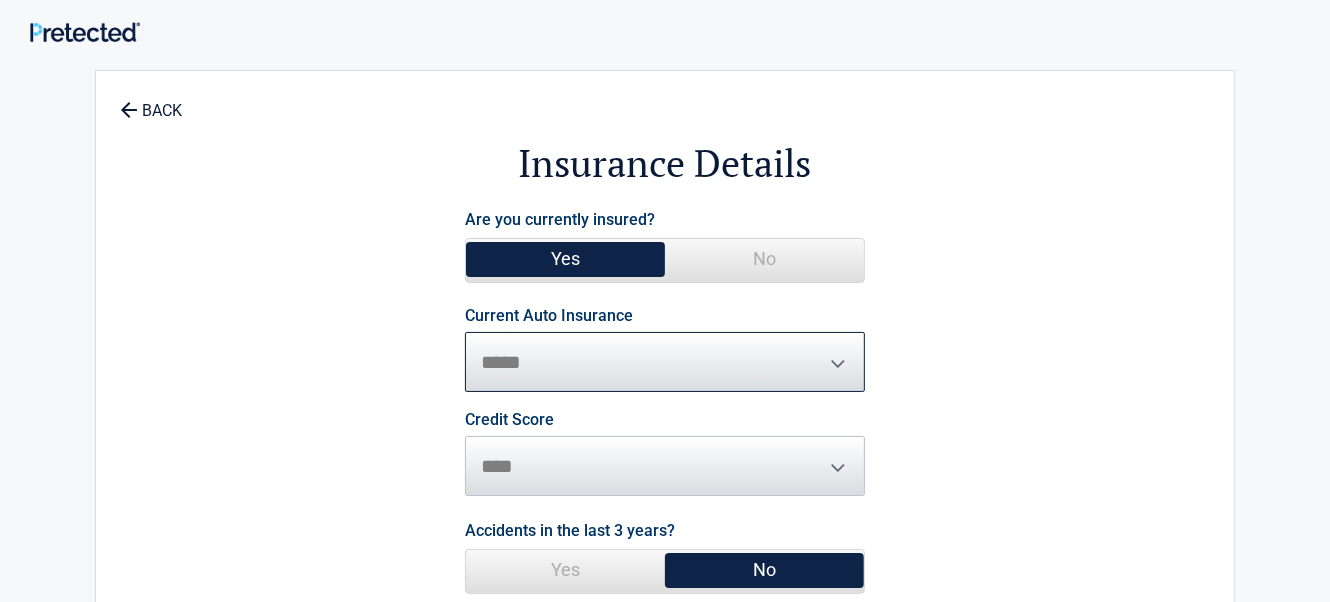 select on "**********" 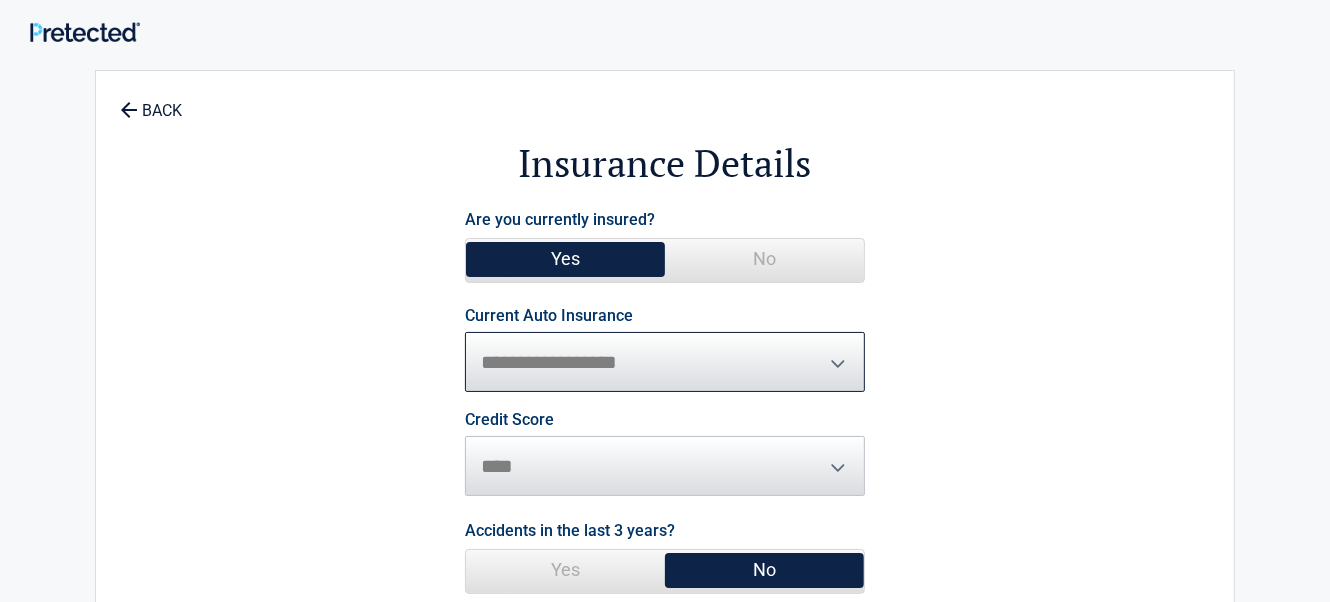 click on "**********" at bounding box center [665, 362] 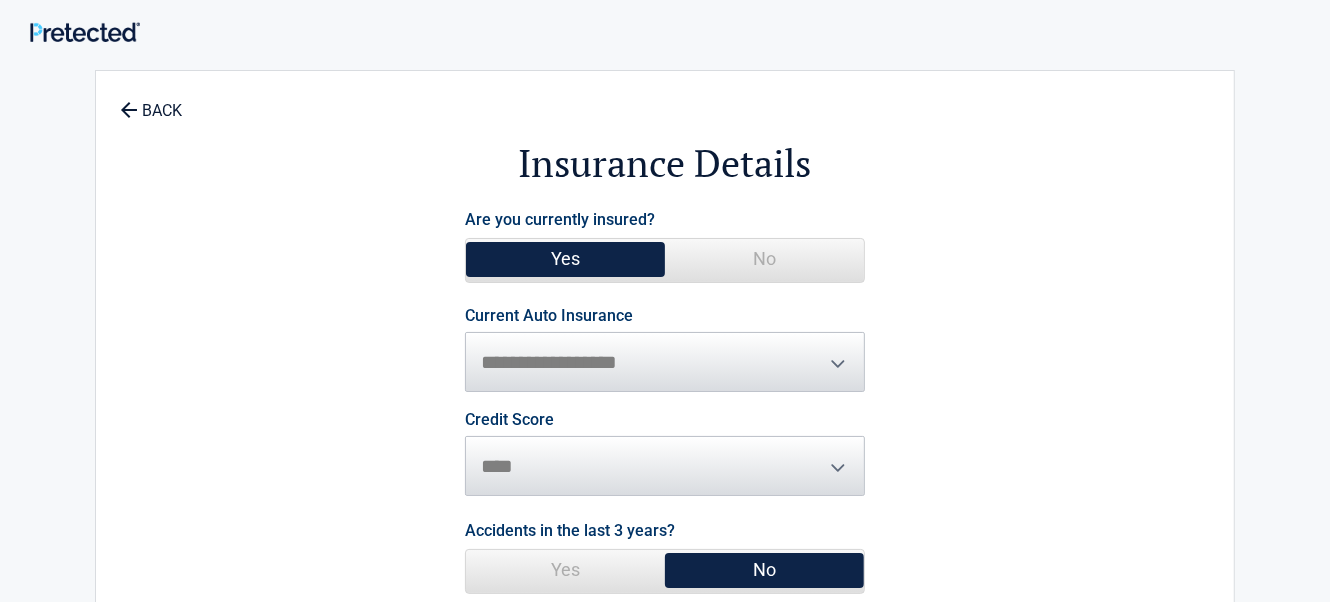 click on "Credit Score
*********
****
*******
****" at bounding box center (665, 454) 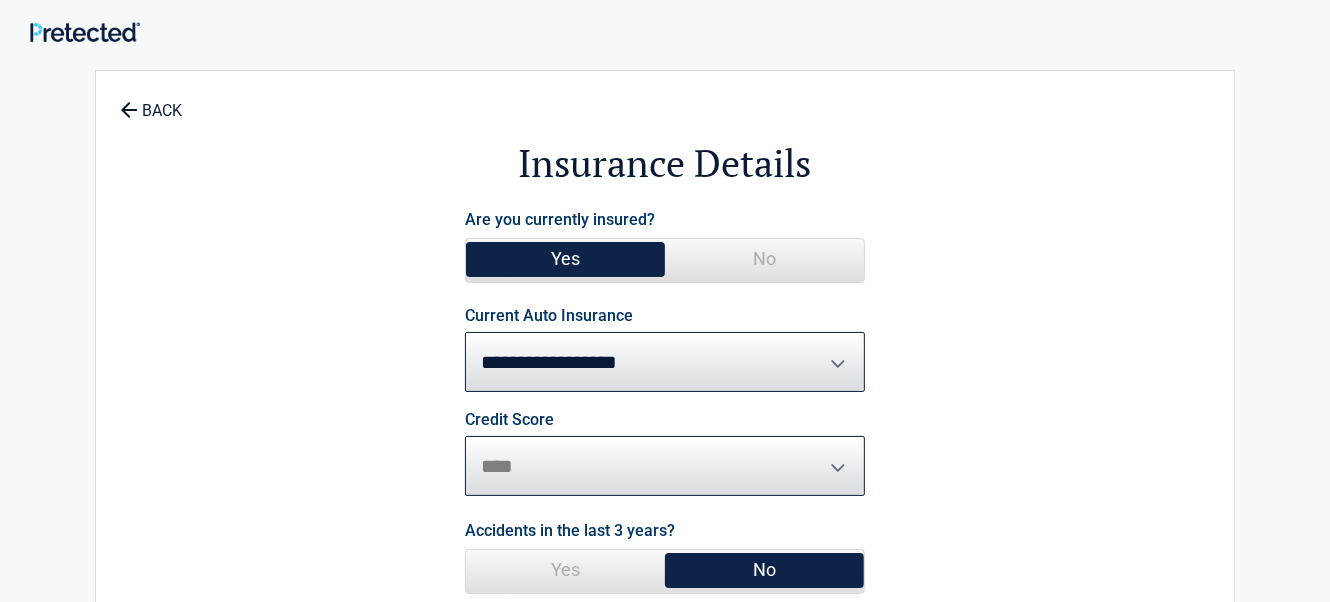 click on "*********
****
*******
****" at bounding box center [665, 466] 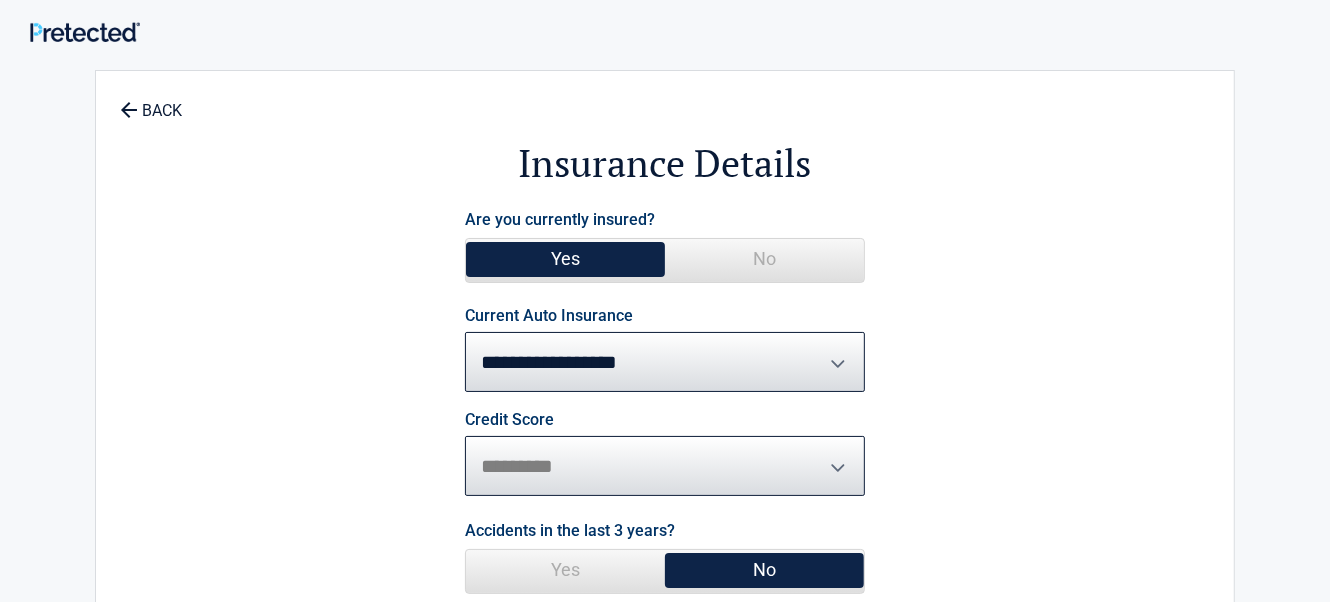 click on "*********
****
*******
****" at bounding box center (665, 466) 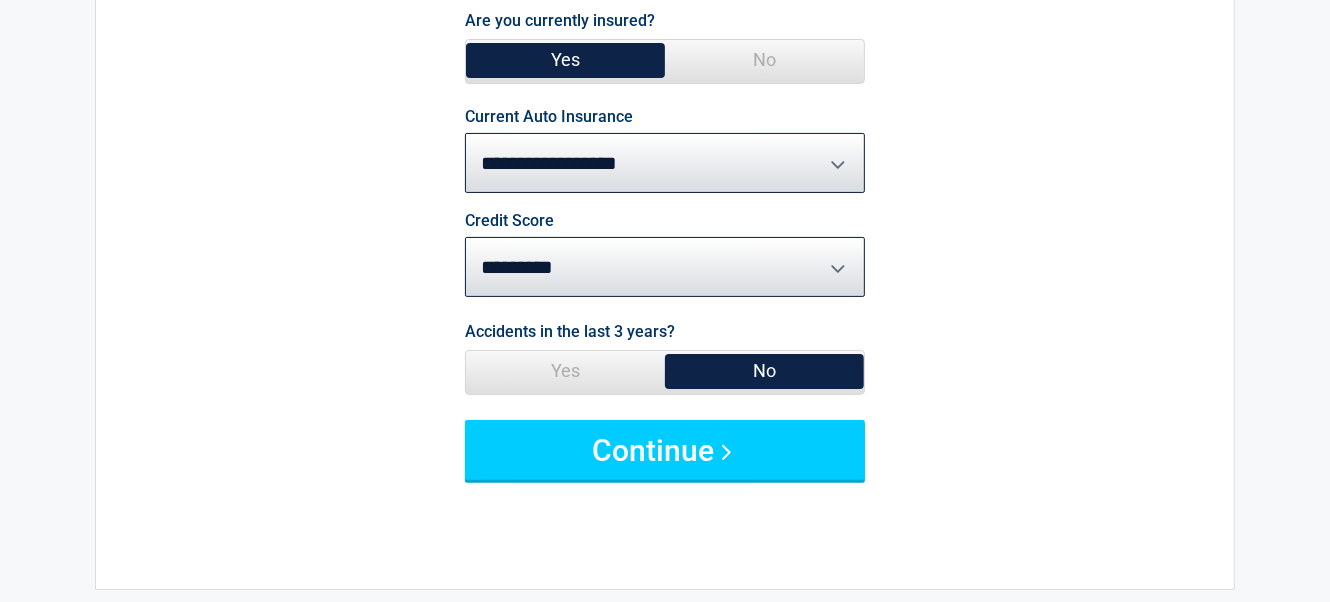 click on "No" at bounding box center [764, 371] 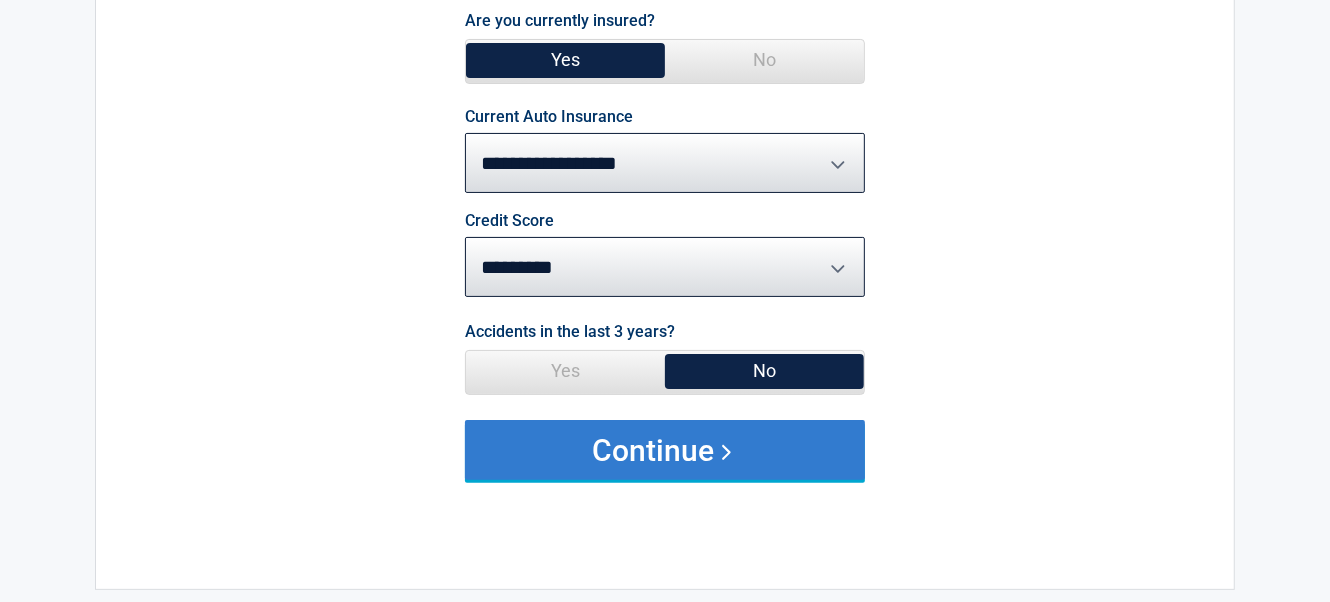click on "Continue" at bounding box center (665, 450) 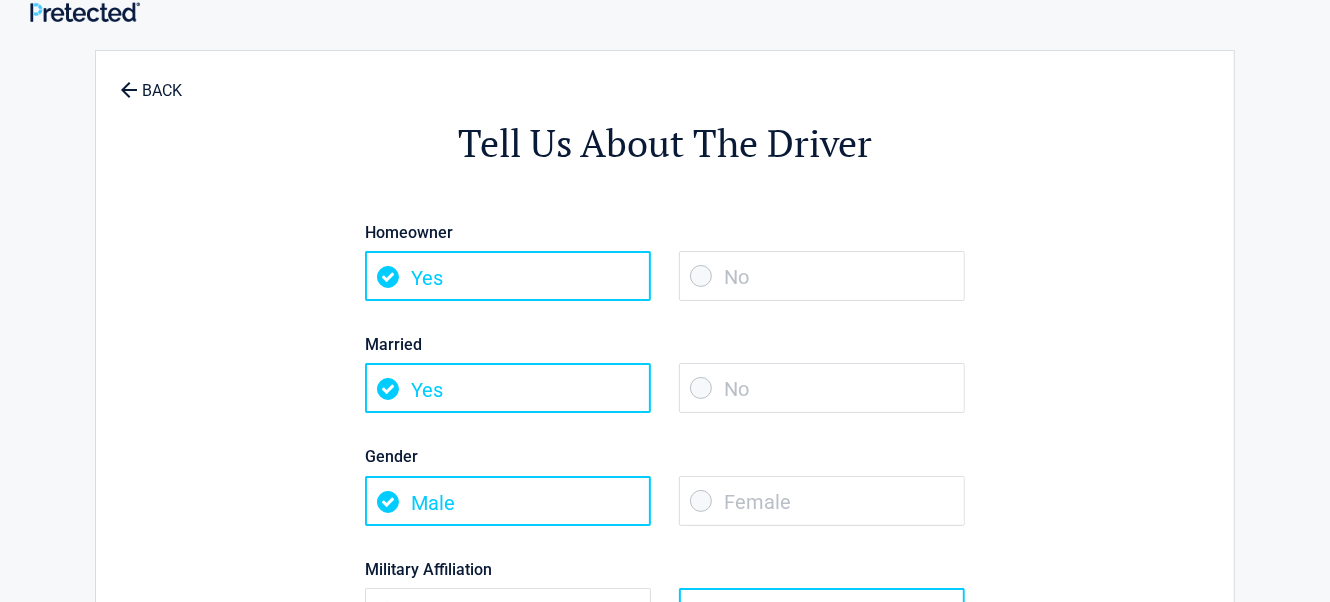 scroll, scrollTop: 0, scrollLeft: 0, axis: both 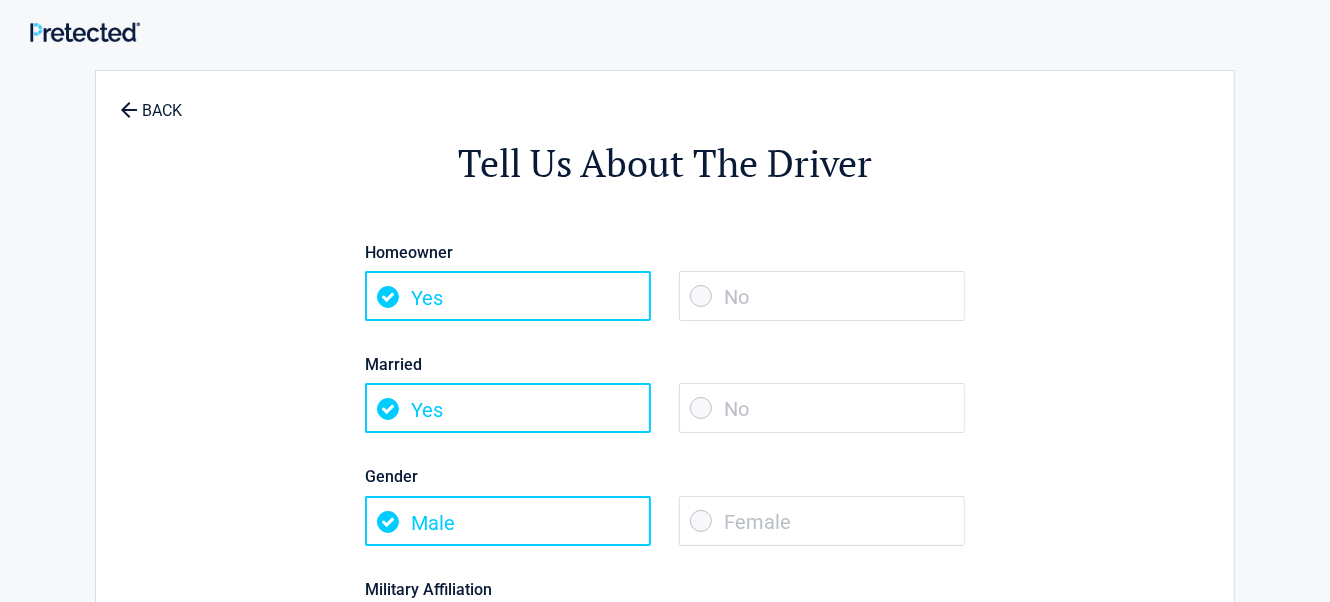 click on "No" at bounding box center (822, 408) 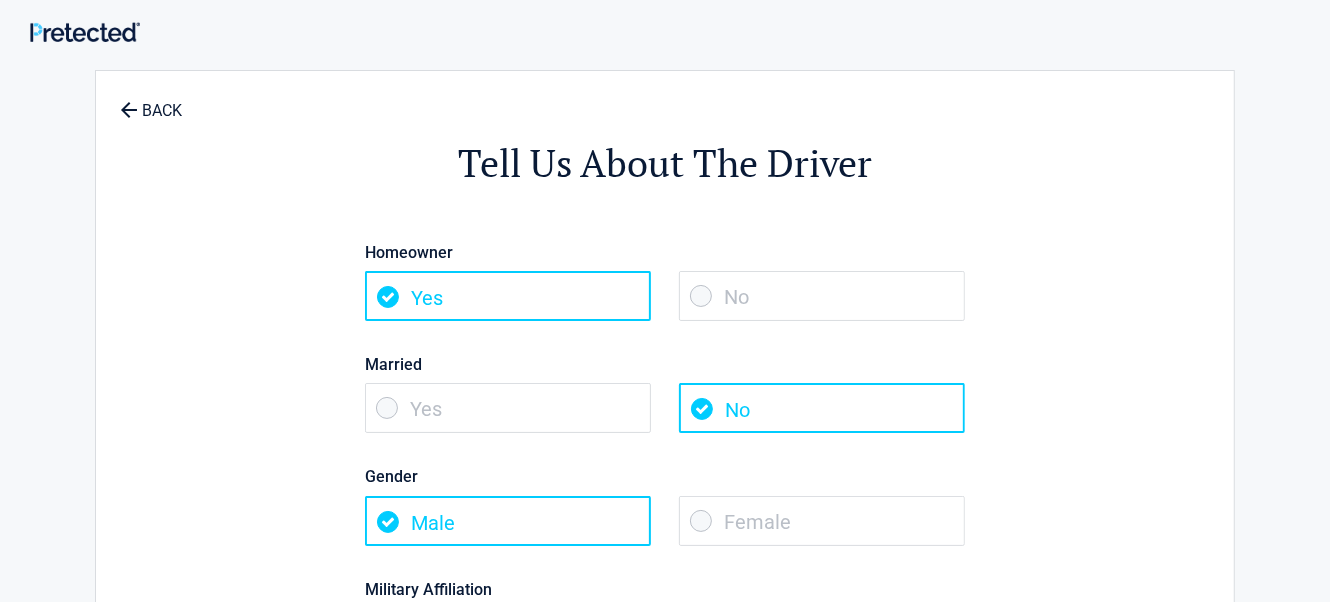 click on "Female" at bounding box center [822, 521] 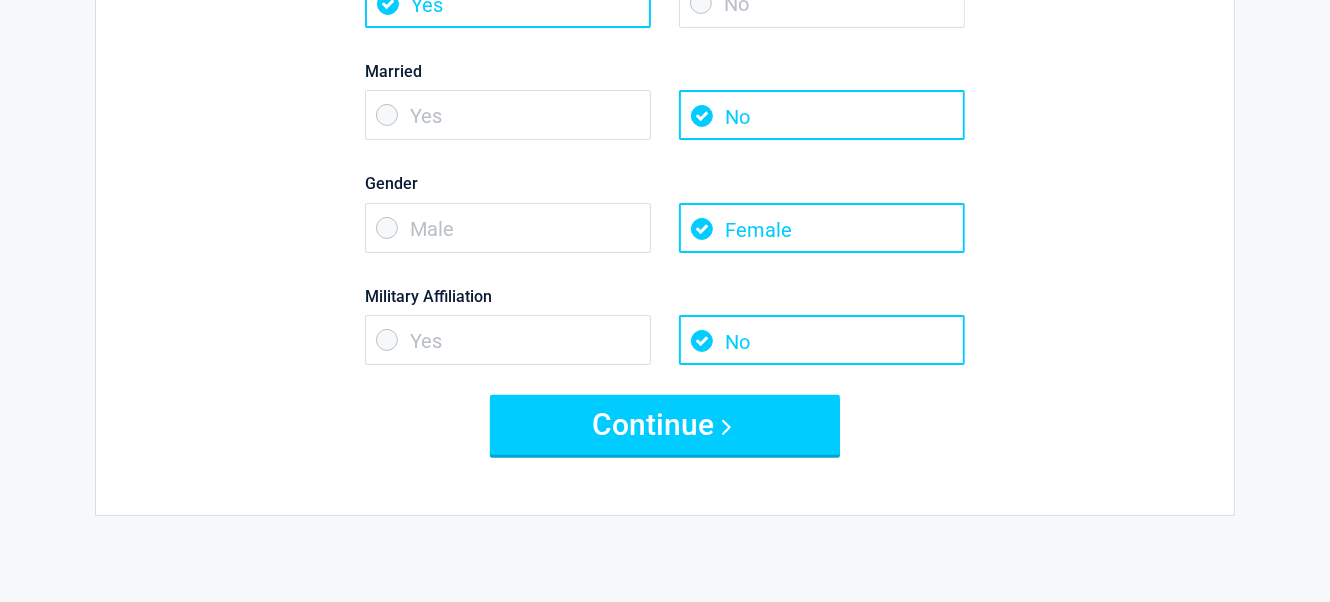 scroll, scrollTop: 300, scrollLeft: 0, axis: vertical 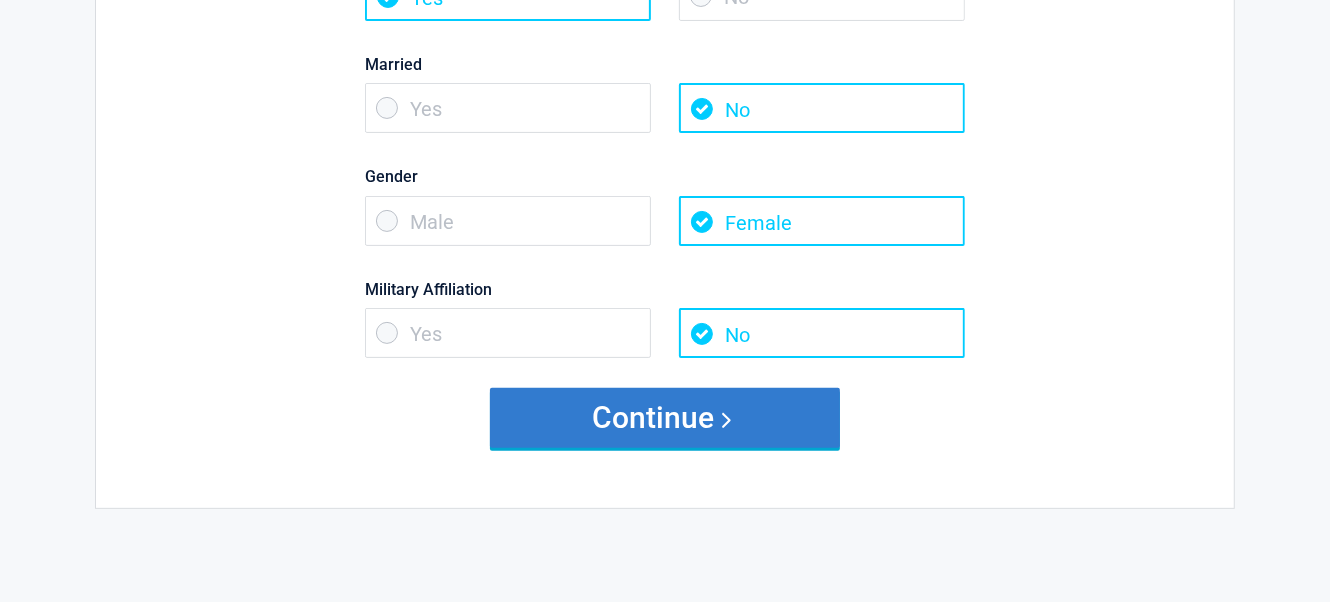 click on "Continue" at bounding box center (665, 418) 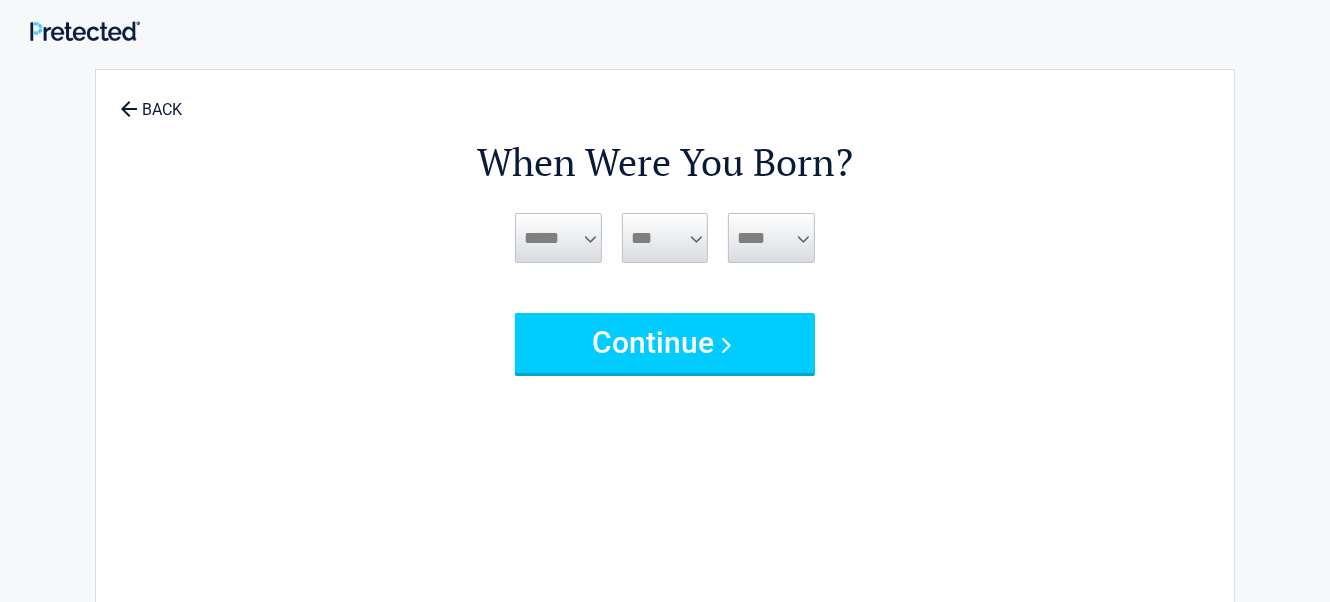 scroll, scrollTop: 0, scrollLeft: 0, axis: both 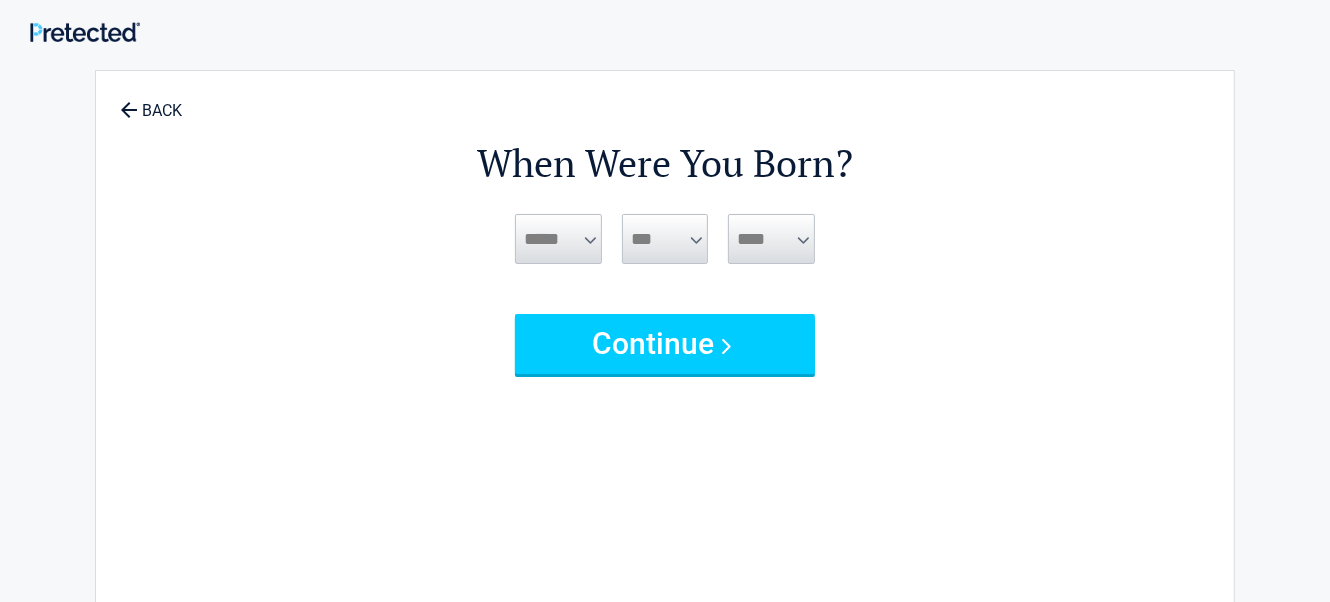 click on "*****
***
***
***
***
***
***
***
***
***
***
***
***" at bounding box center (558, 239) 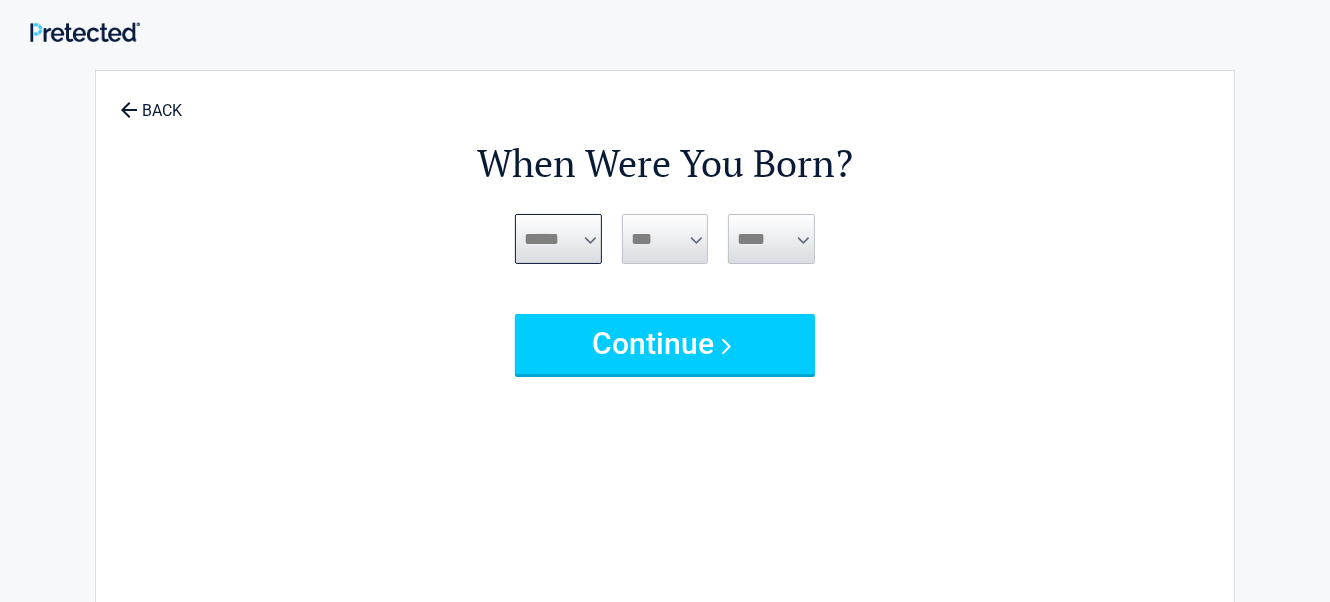 click on "*****
***
***
***
***
***
***
***
***
***
***
***
***" at bounding box center (558, 239) 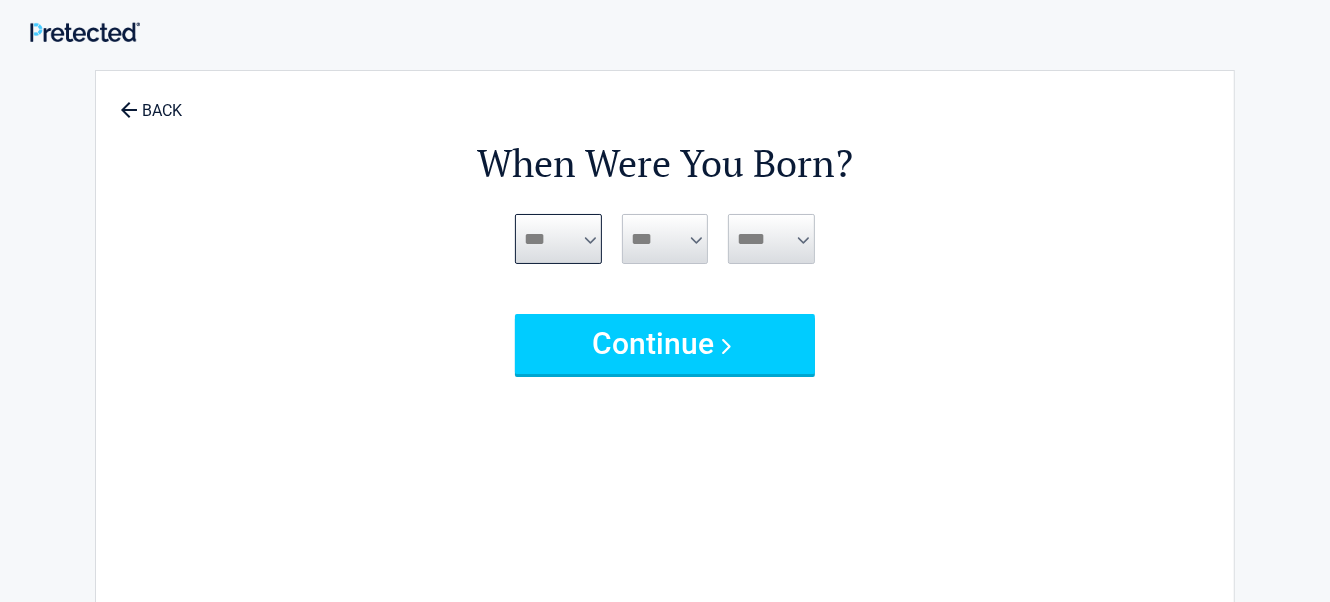 click on "*****
***
***
***
***
***
***
***
***
***
***
***
***" at bounding box center (558, 239) 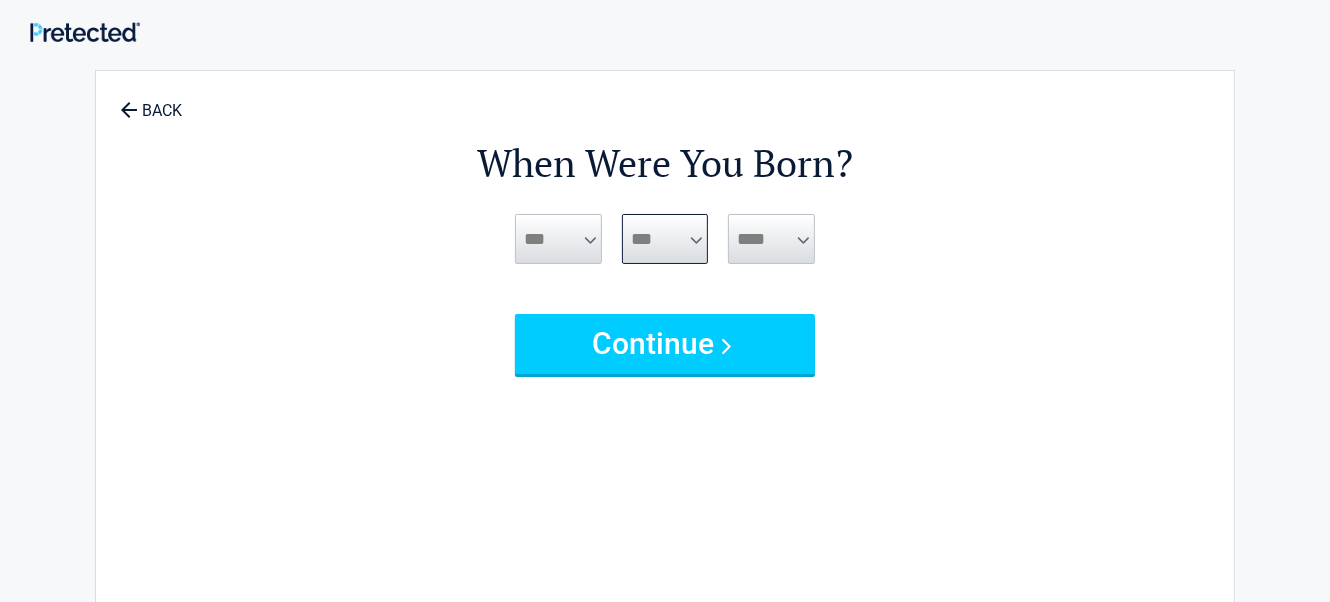 click on "*** * * * * * * * * * ** ** ** ** ** ** ** ** ** ** ** ** ** ** ** ** ** ** ** ** ** **" at bounding box center (665, 239) 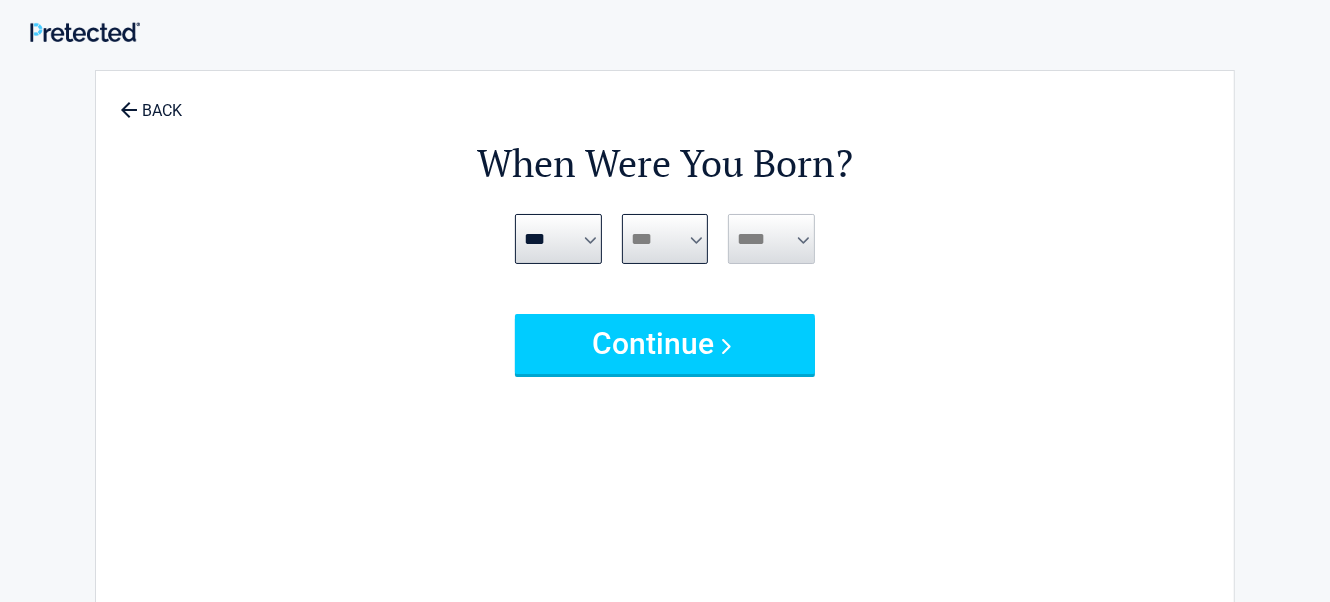 select on "**" 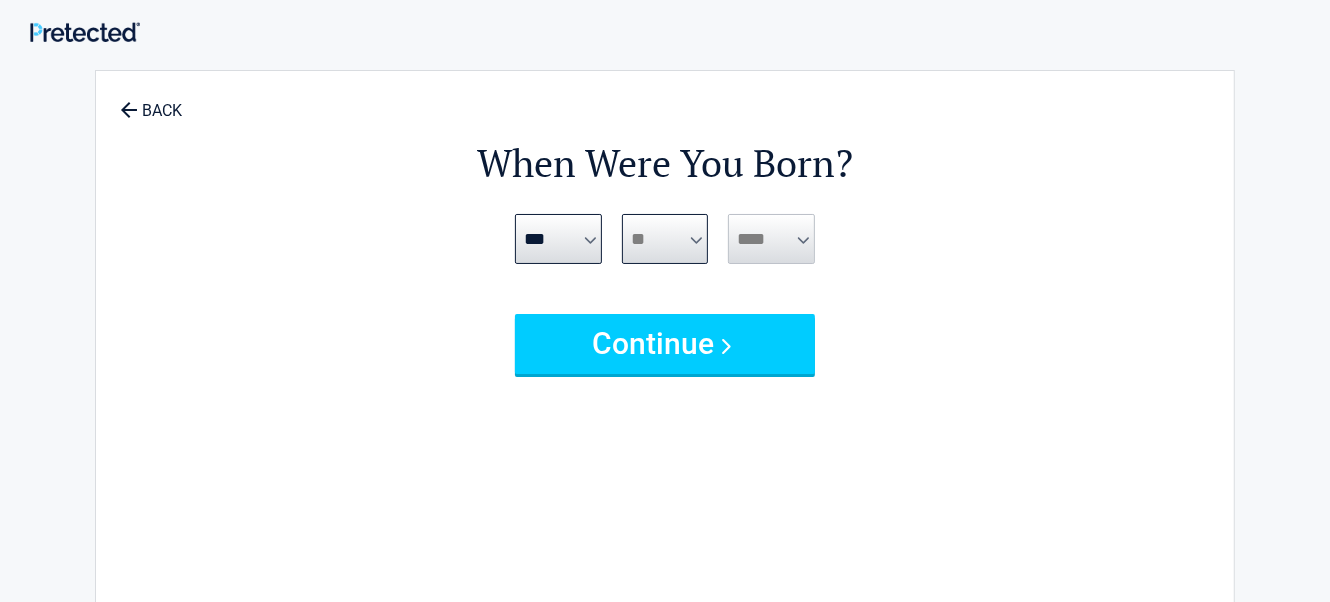 click on "*** * * * * * * * * * ** ** ** ** ** ** ** ** ** ** ** ** ** ** ** ** ** ** ** ** ** **" at bounding box center [665, 239] 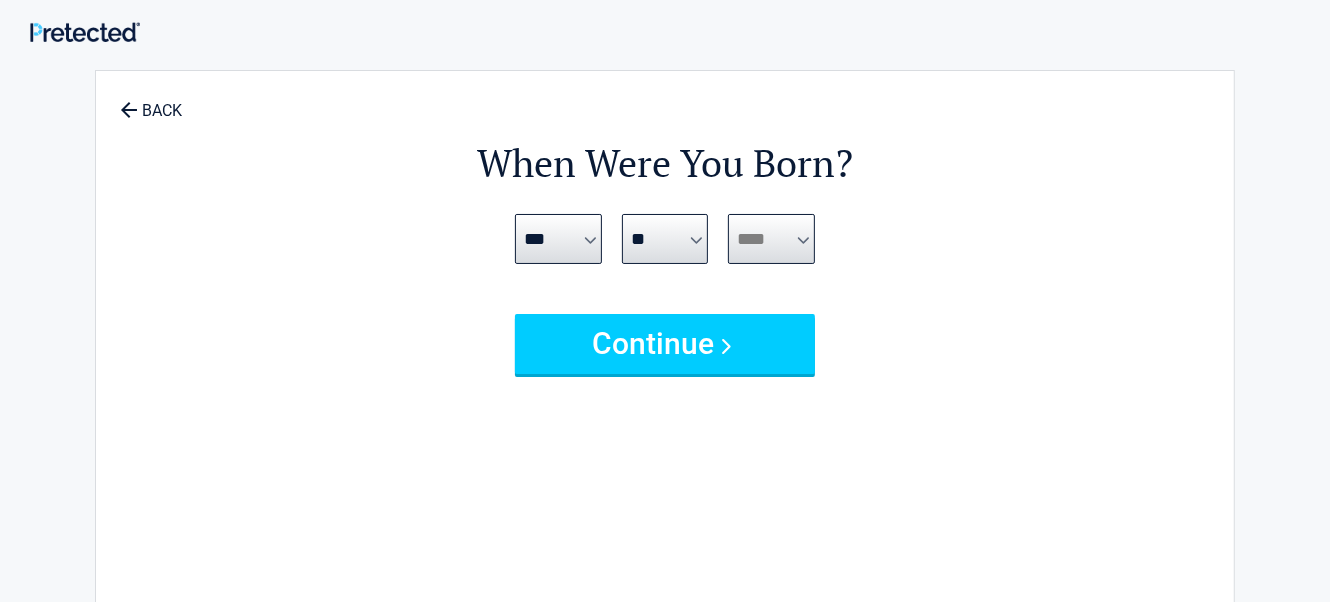 click on "****
****
****
****
****
****
****
****
****
****
****
****
****
****
****
****
****
****
****
****
****
****
****
****
****
****
****
****
****
****
****
****
****
****
****
****
****
****
****
****
****
****
****
****
****
****
****
****
****
****
****
****
****
****
****
****
****
****
****
****
****
****
****
****" at bounding box center (771, 239) 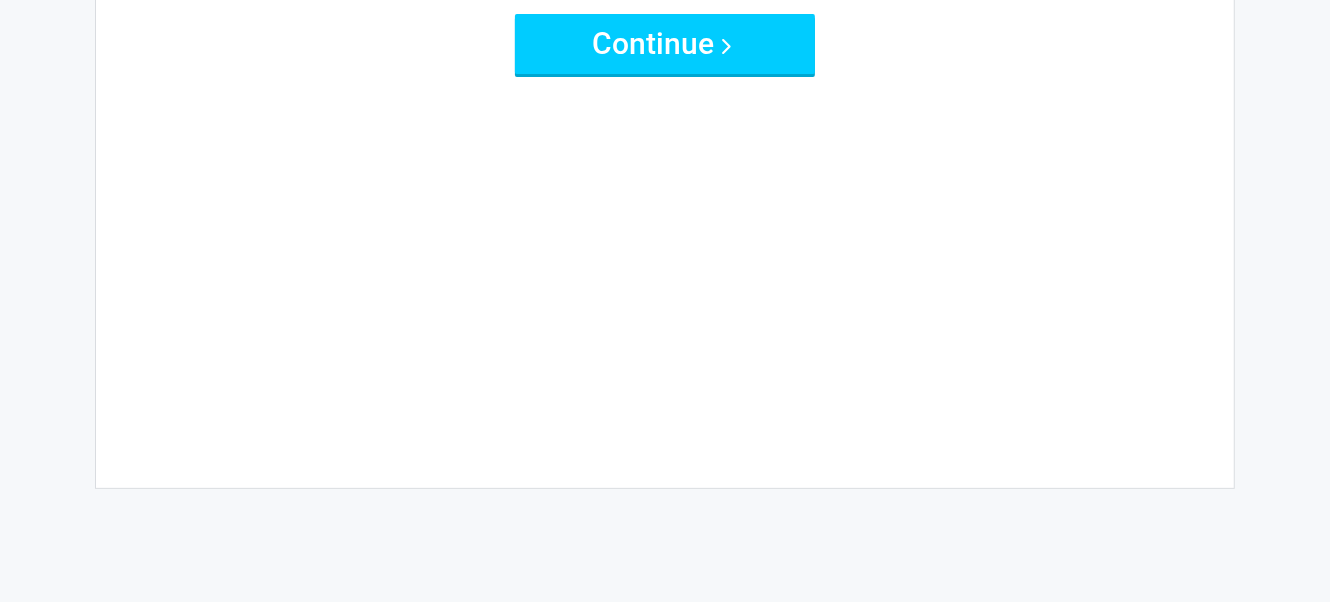 scroll, scrollTop: 0, scrollLeft: 0, axis: both 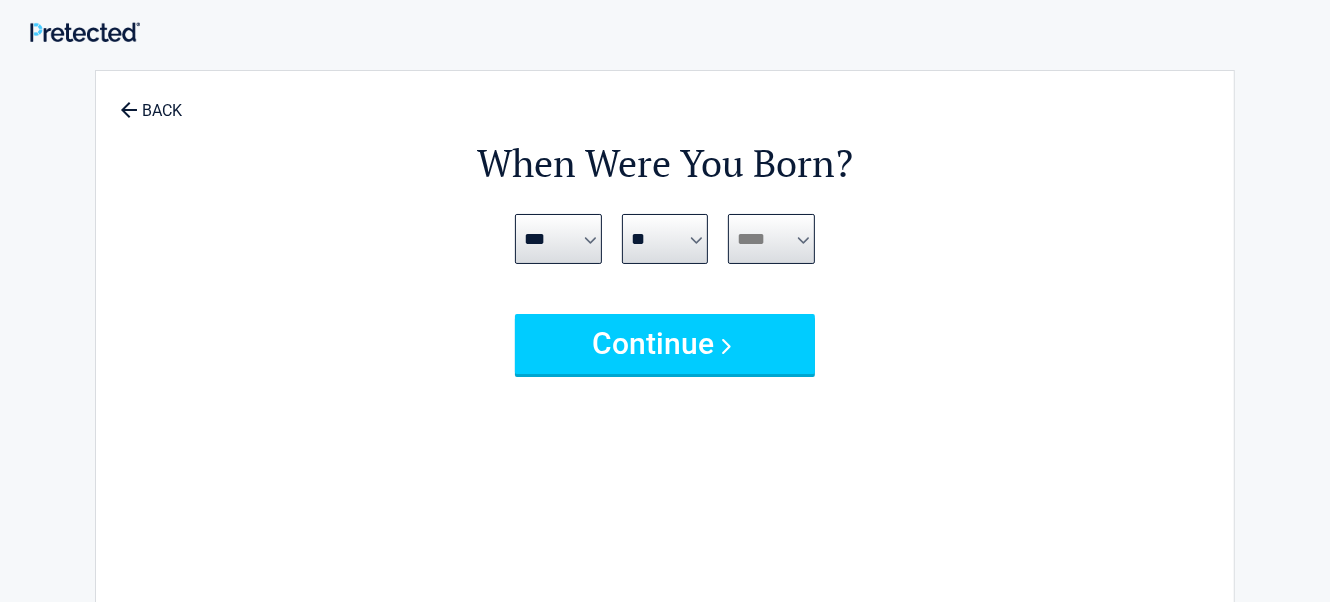 click on "****
****
****
****
****
****
****
****
****
****
****
****
****
****
****
****
****
****
****
****
****
****
****
****
****
****
****
****
****
****
****
****
****
****
****
****
****
****
****
****
****
****
****
****
****
****
****
****
****
****
****
****
****
****
****
****
****
****
****
****
****
****
****
****" at bounding box center (771, 239) 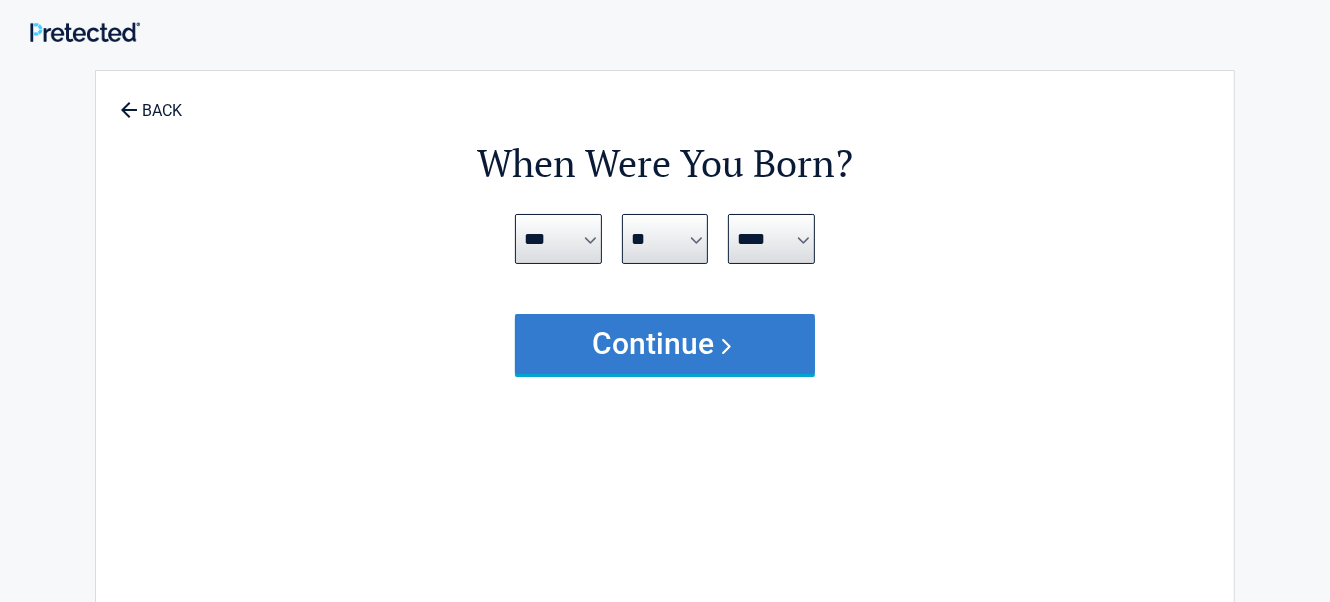 click on "Continue" at bounding box center (665, 344) 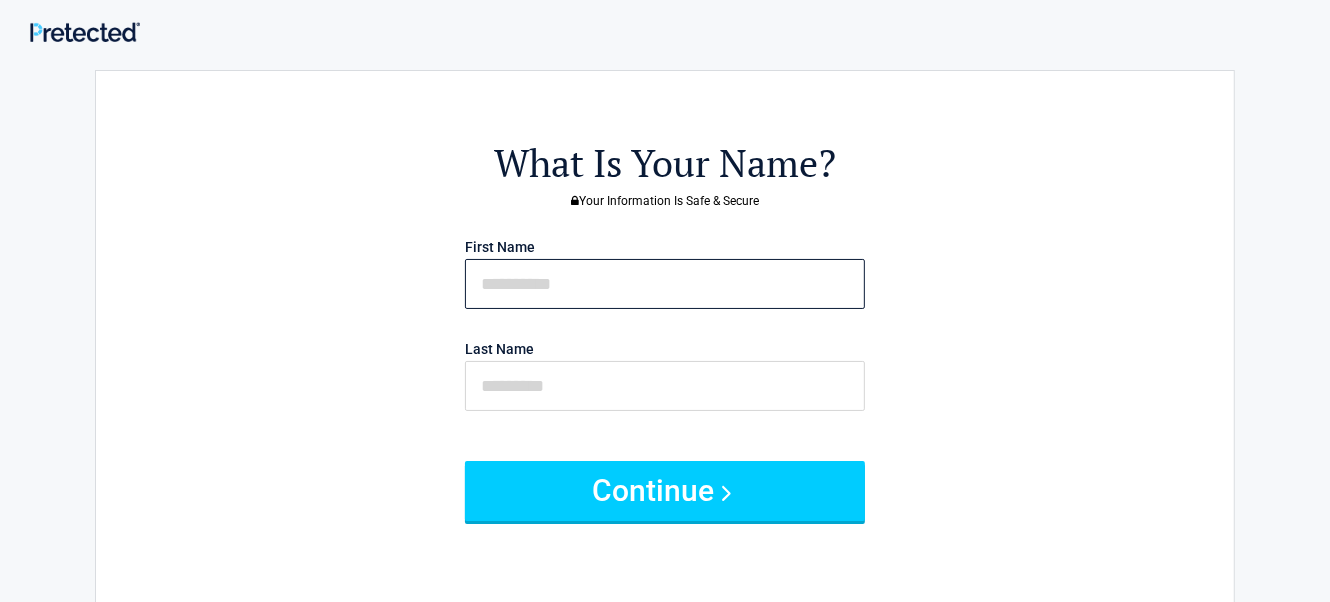 click at bounding box center (665, 284) 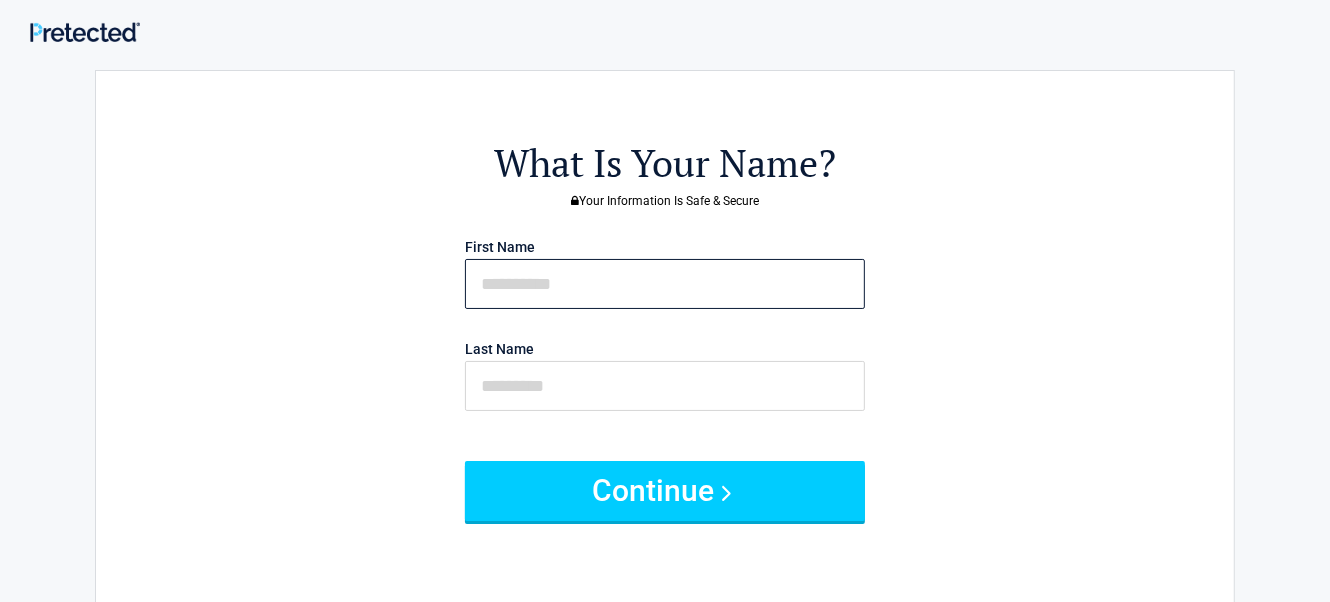 type on "******" 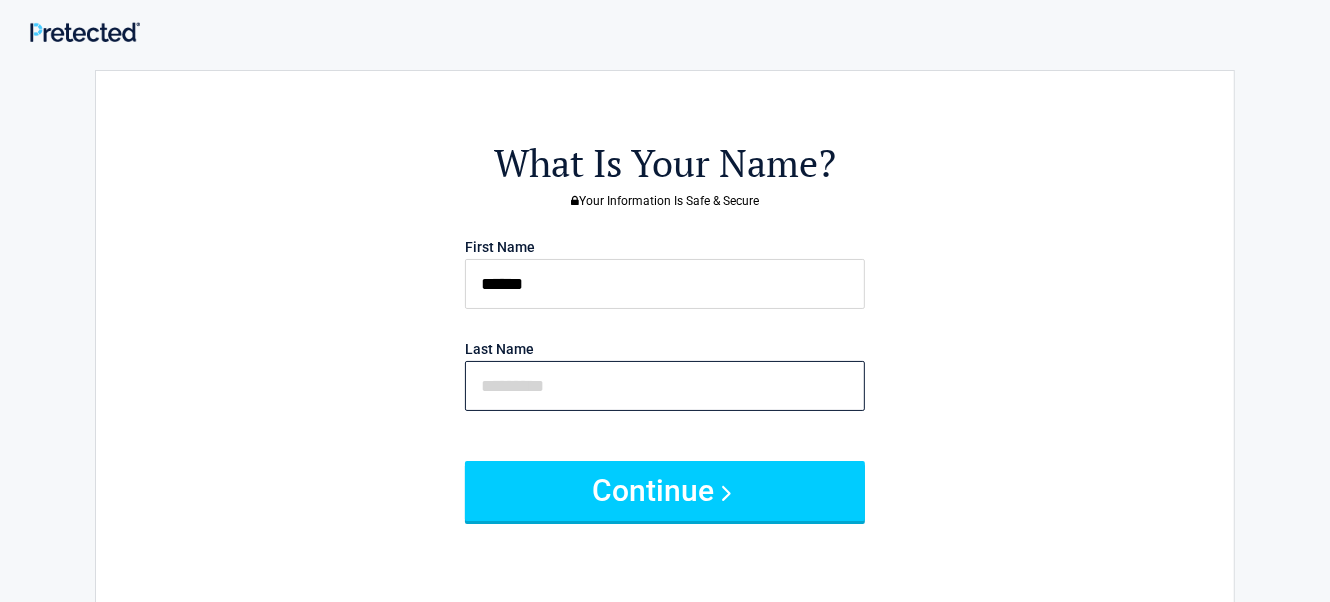 type on "*****" 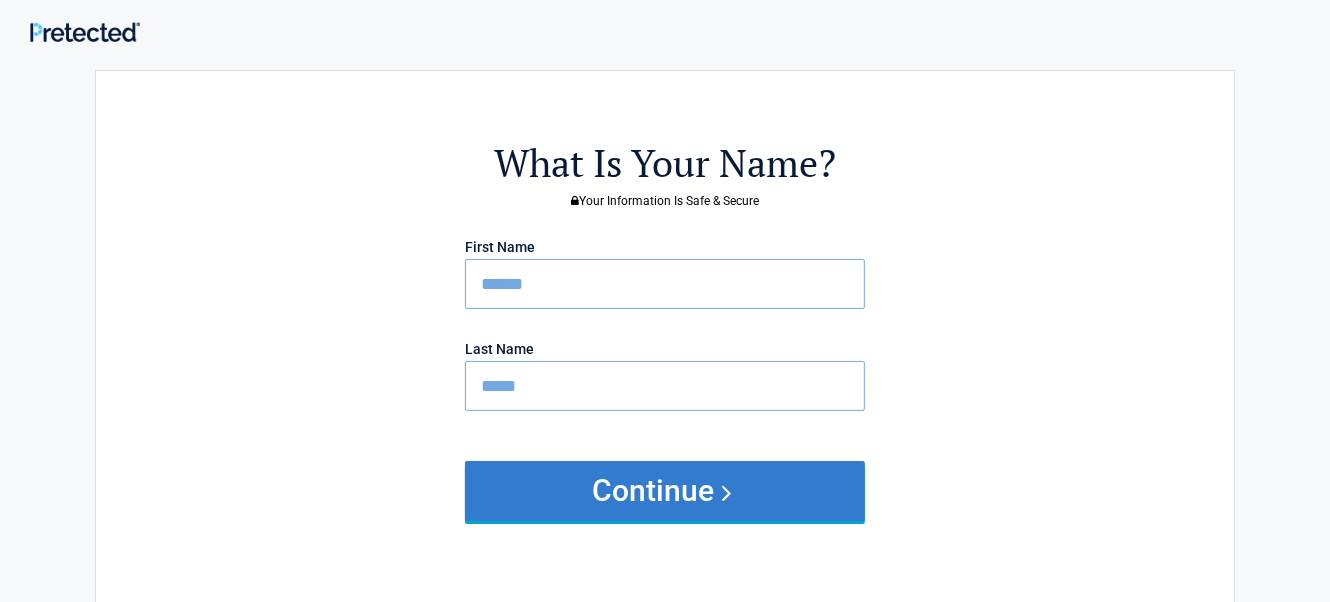 click on "Continue" at bounding box center [665, 491] 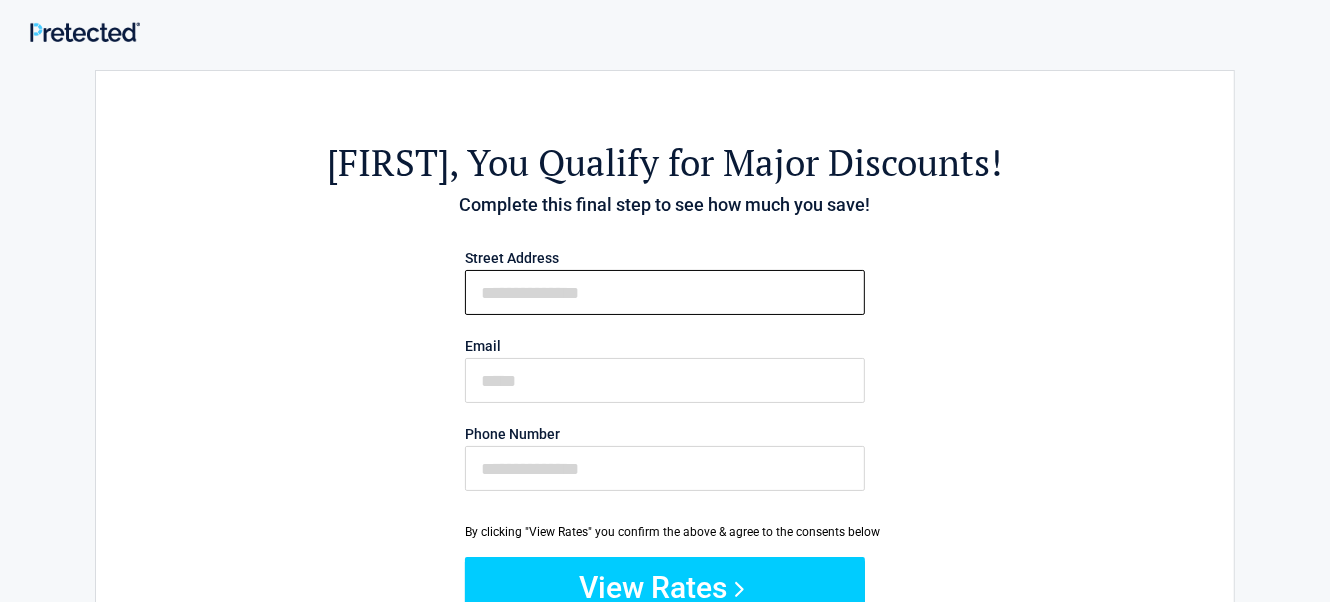 click on "First Name" at bounding box center [665, 292] 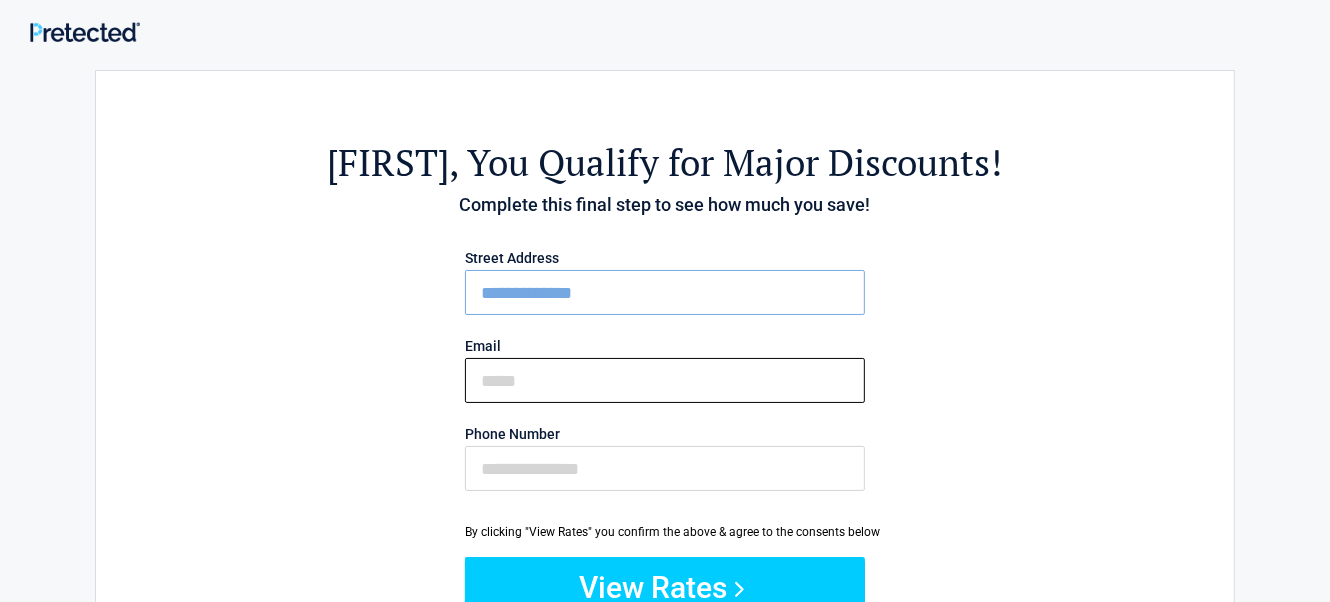 click on "Email" at bounding box center [665, 380] 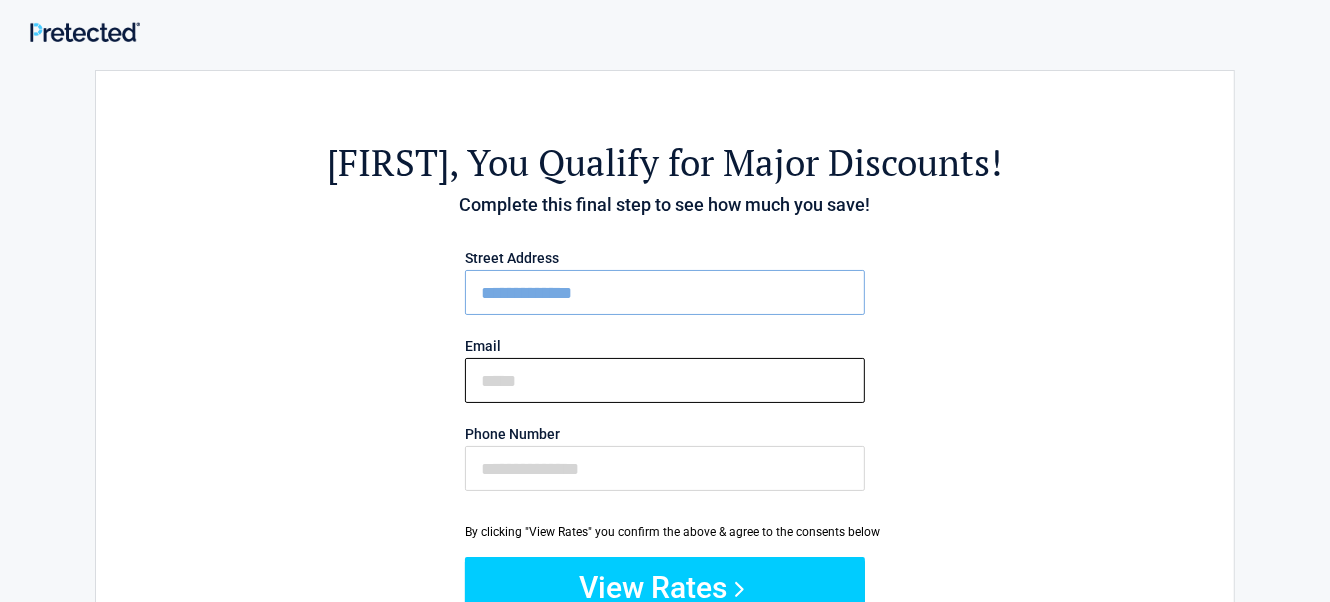 type on "**********" 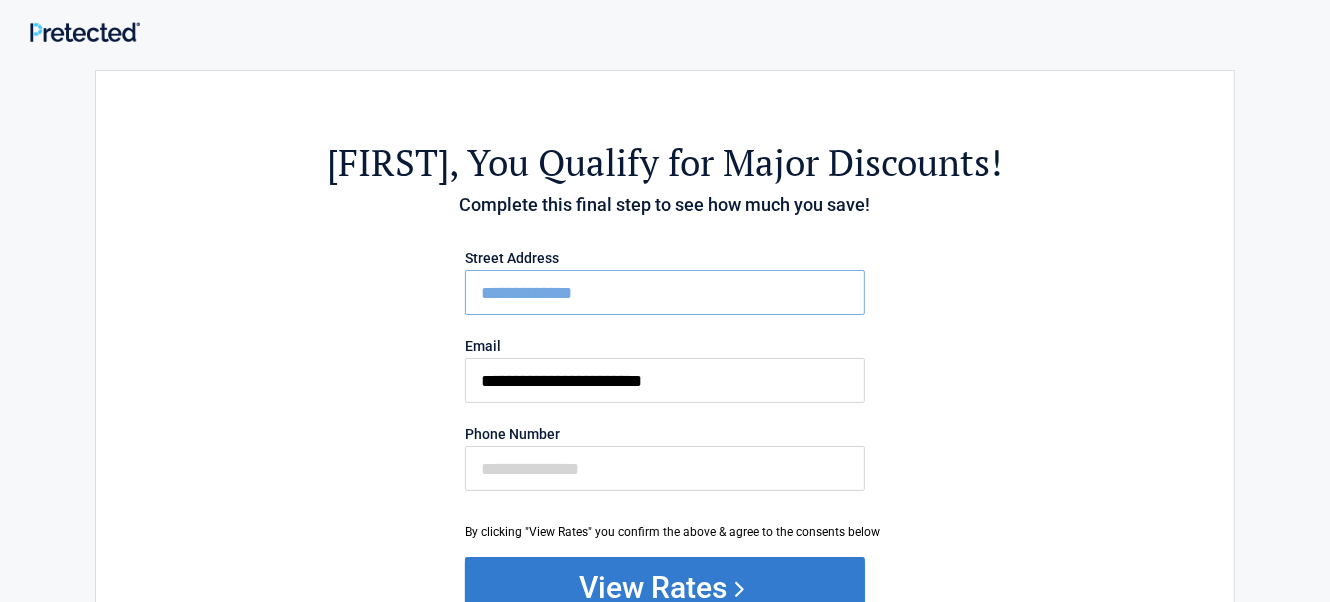 click on "View Rates" at bounding box center [665, 587] 